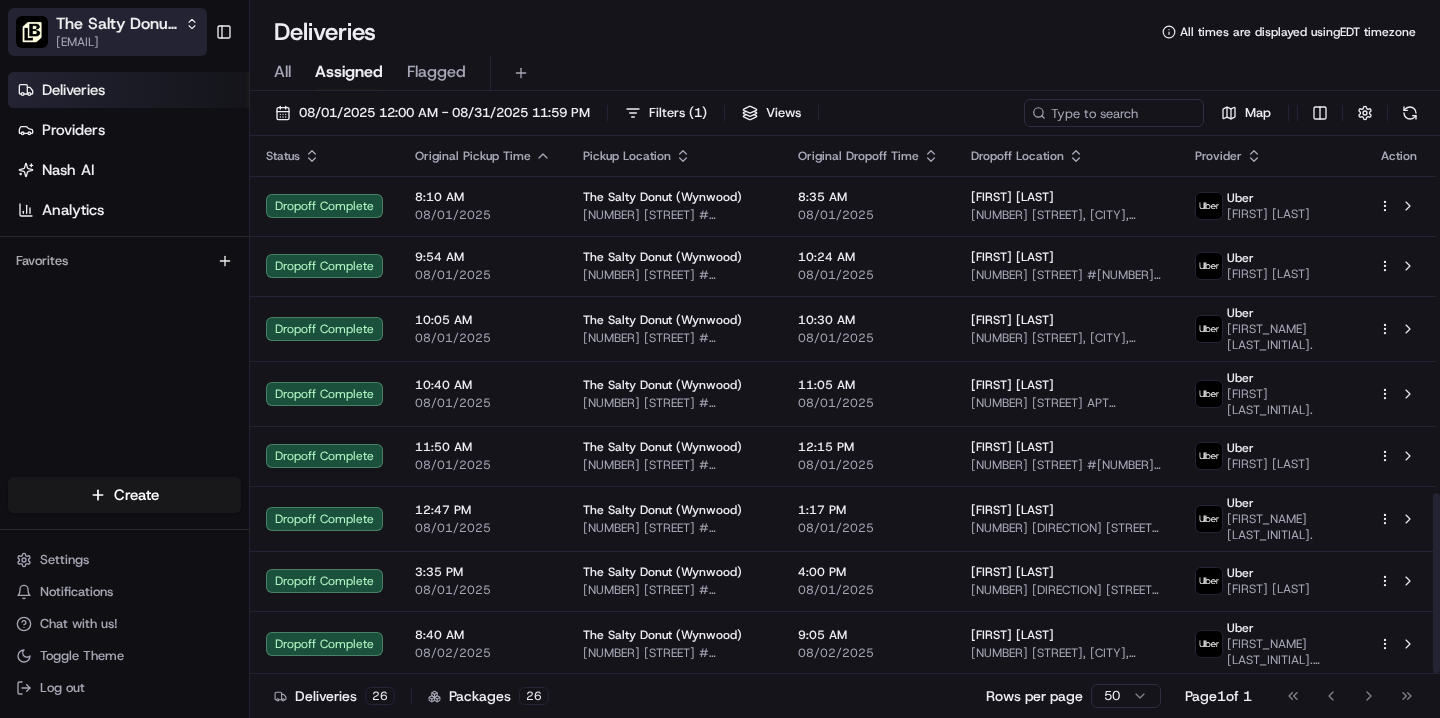 scroll, scrollTop: 0, scrollLeft: 0, axis: both 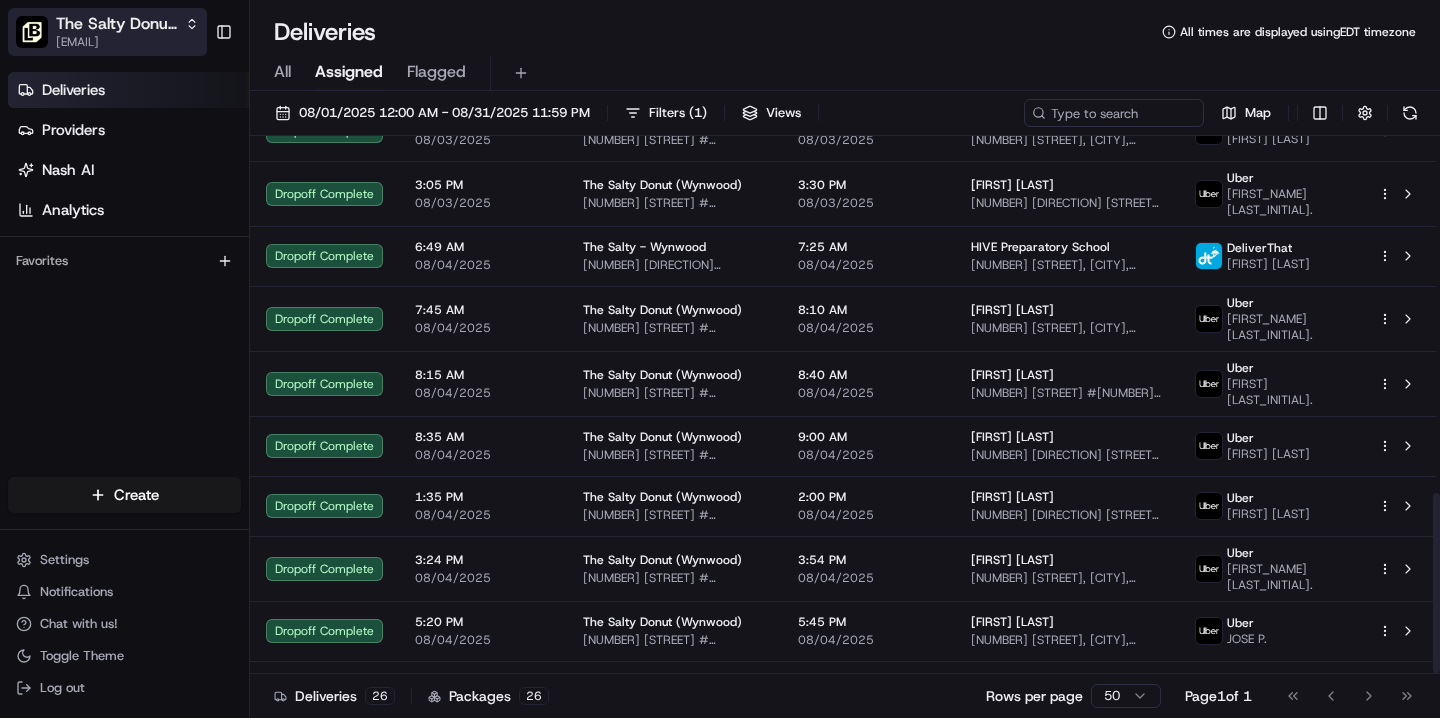 click on "The Salty Donut (Wynwood)" at bounding box center [116, 24] 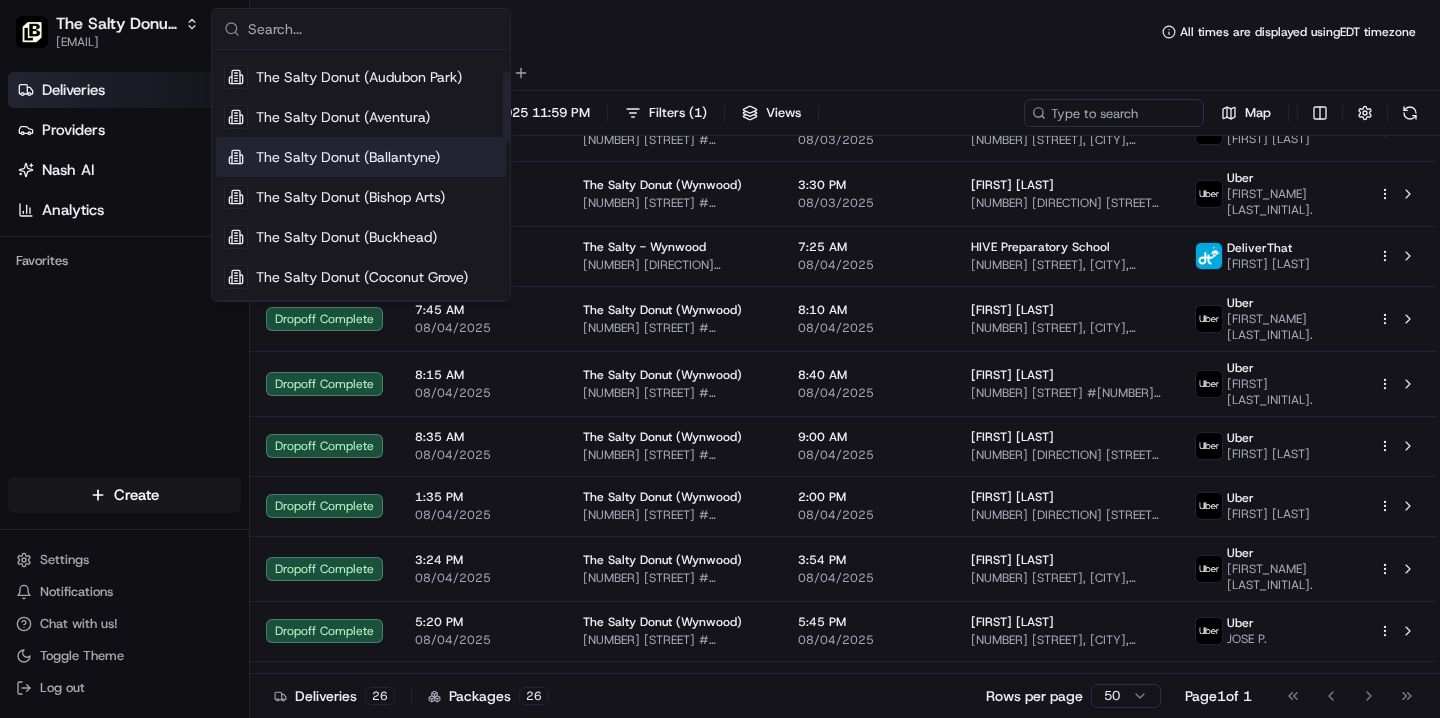 scroll, scrollTop: 75, scrollLeft: 0, axis: vertical 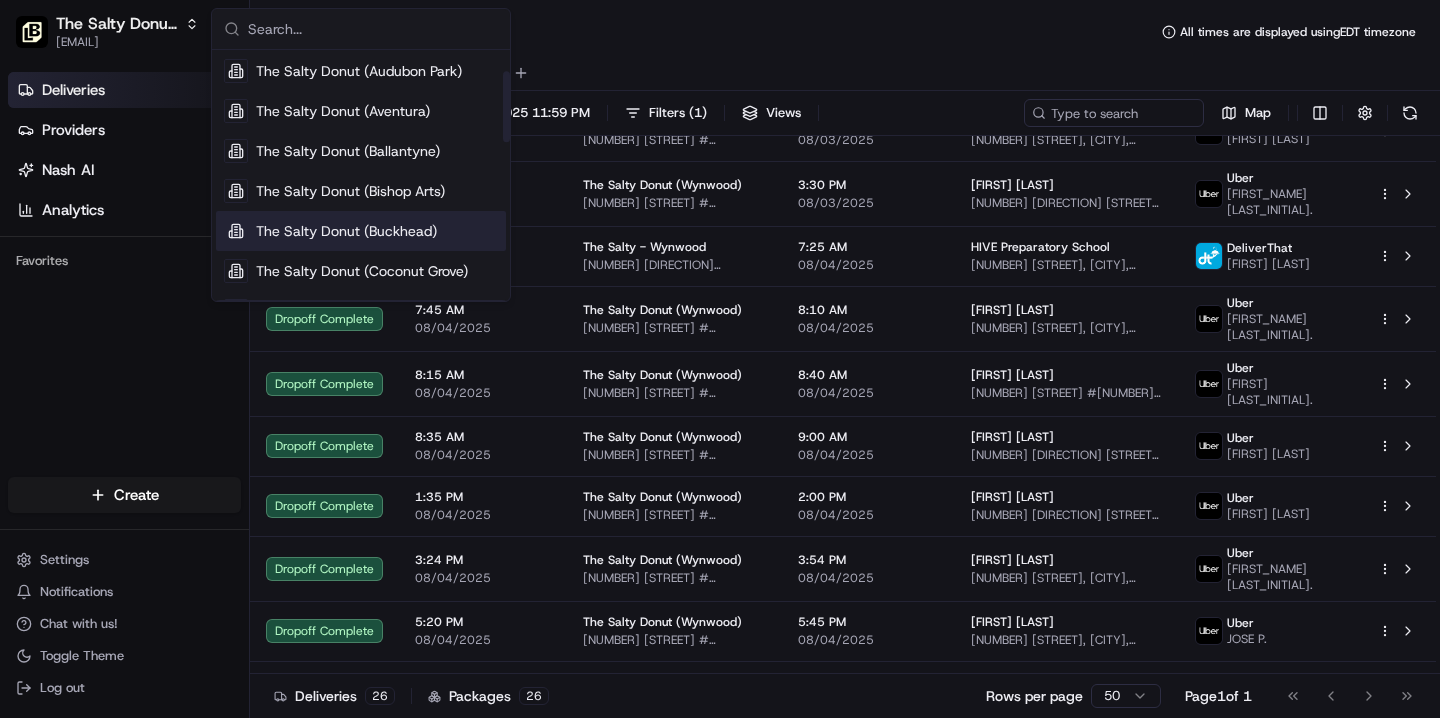click on "The Salty Donut (Buckhead)" at bounding box center (346, 231) 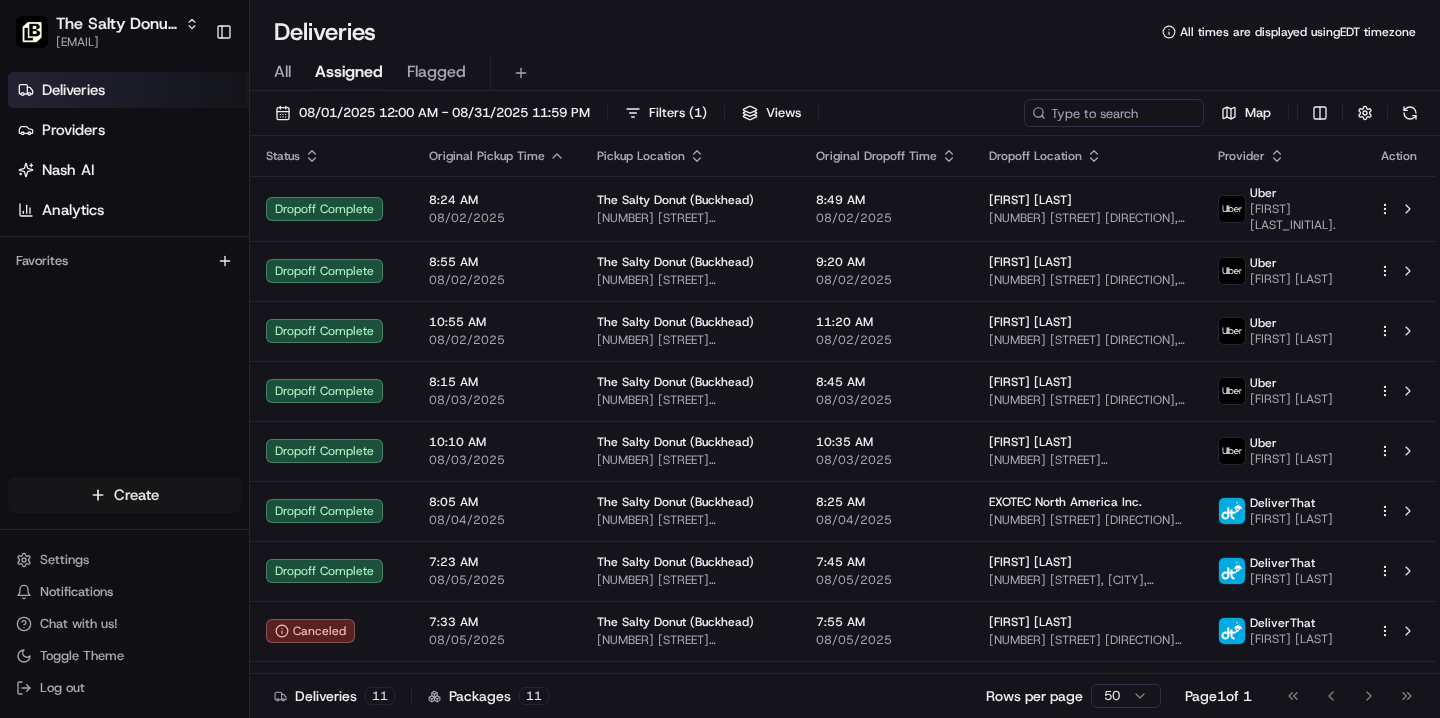 click on "Deliveries All times are displayed using EDT timezone All Assigned Flagged [DATE] [TIME] - [DATE] [TIME] Filters ( 1 ) Views Map Status Original Pickup Time Pickup Location Original Dropoff Time Dropoff Location Provider Action Dropoff Complete [TIME] [DATE] The Salty Donut (Buckhead) [NUMBER] [STREET] [DIRECTION], [CITY], [STATE] [POSTAL_CODE], [COUNTRY] [TIME] [DATE] [PERSON] [NUMBER] [STREET] [DIRECTION], [CITY], [STATE] [POSTAL_CODE], [COUNTRY] Uber [PERSON] Dropoff Complete [TIME] [DATE] The Salty Donut (Buckhead) [NUMBER] [STREET] [DIRECTION], [CITY], [STATE] [POSTAL_CODE], [COUNTRY] [TIME]" at bounding box center [720, 359] 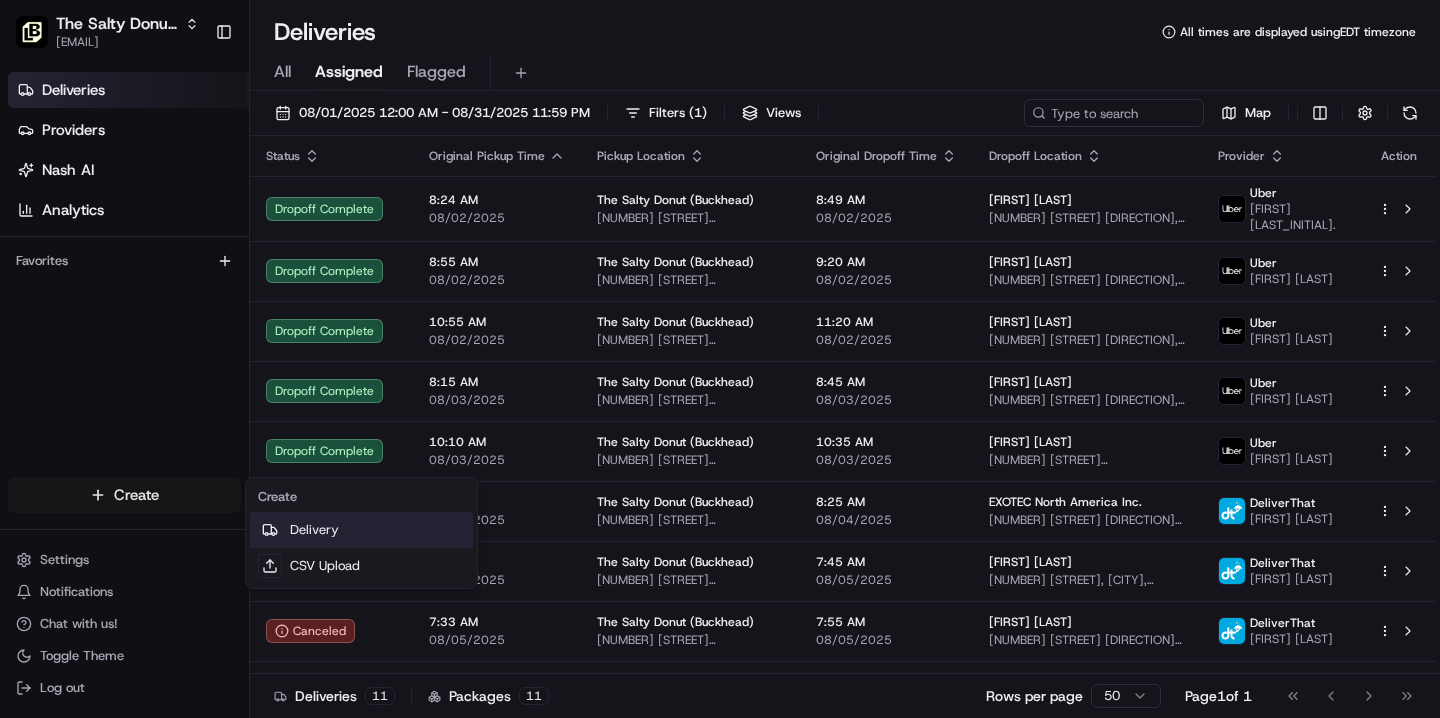 click on "Delivery" at bounding box center [361, 530] 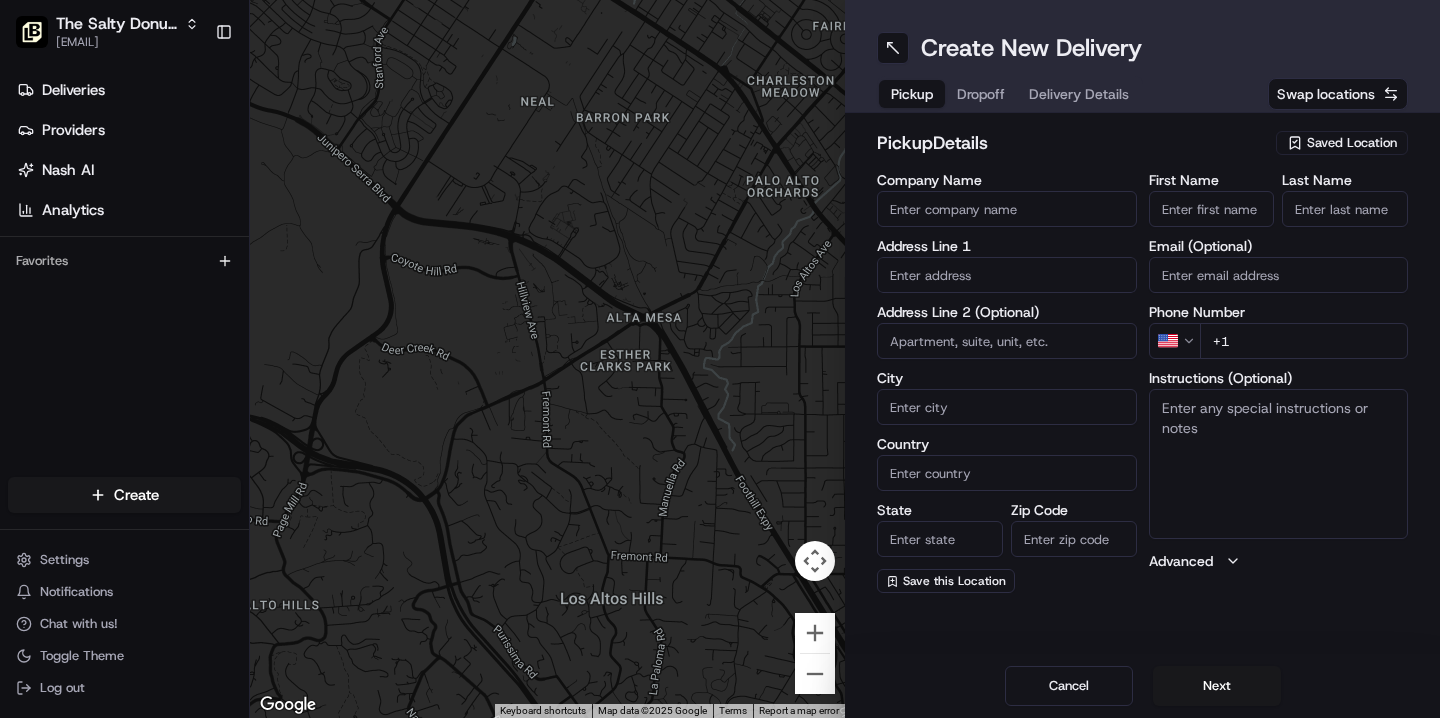 click on "Saved Location" at bounding box center (1352, 143) 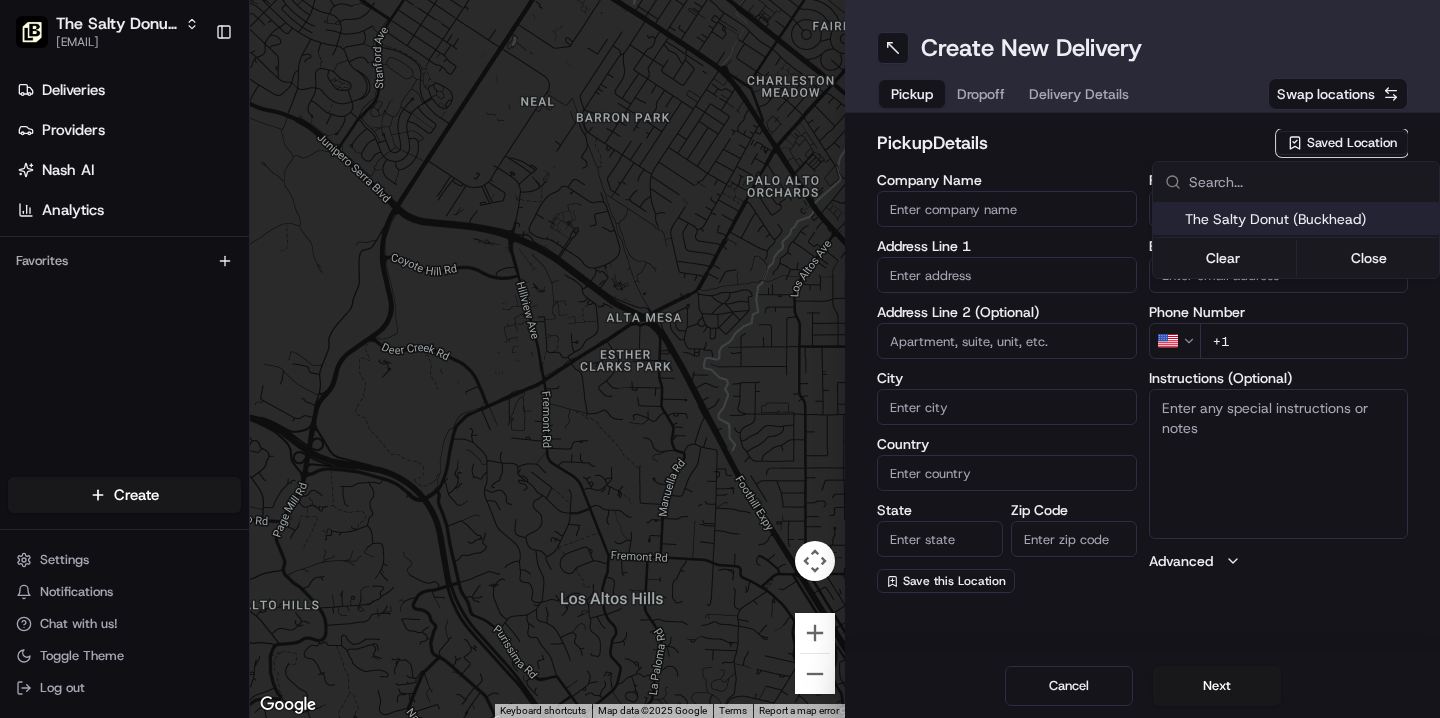 click on "The Salty Donut (Buckhead)" at bounding box center [1308, 219] 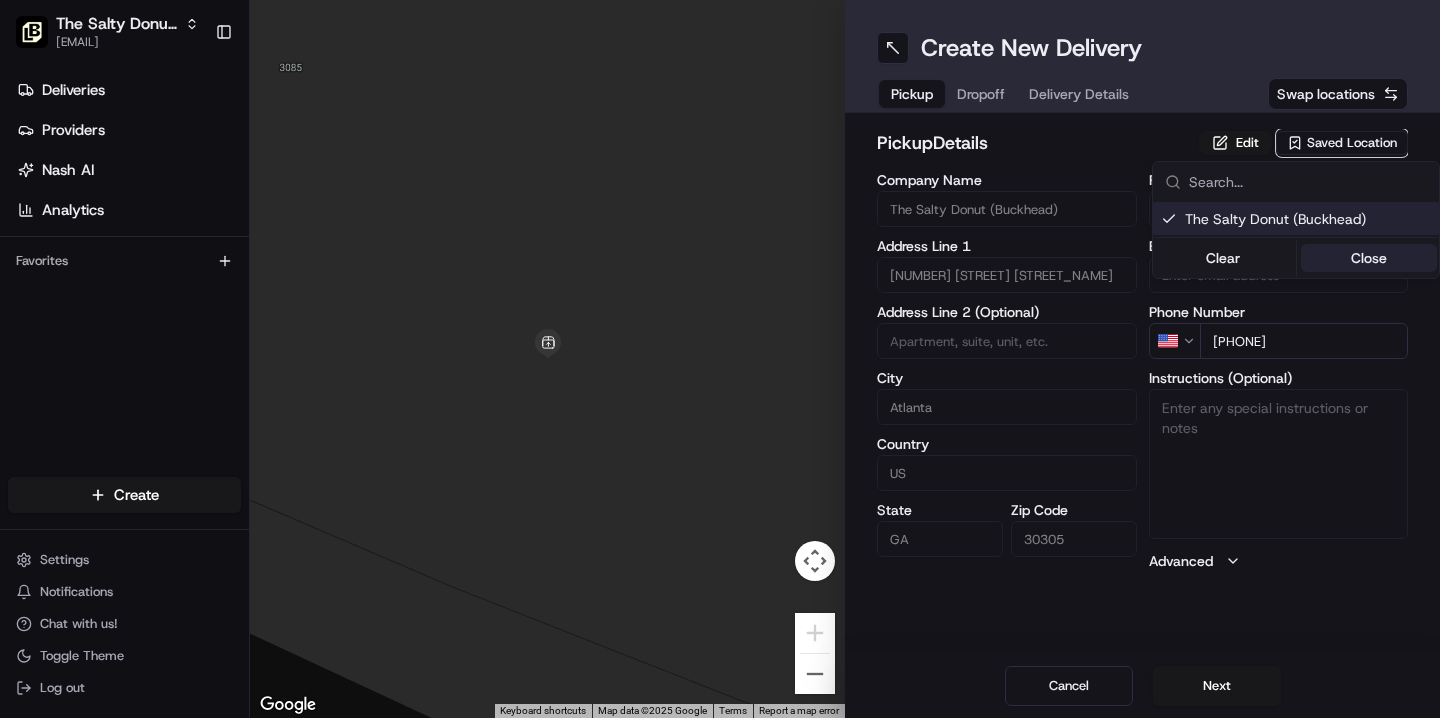 click on "Close" at bounding box center [1369, 258] 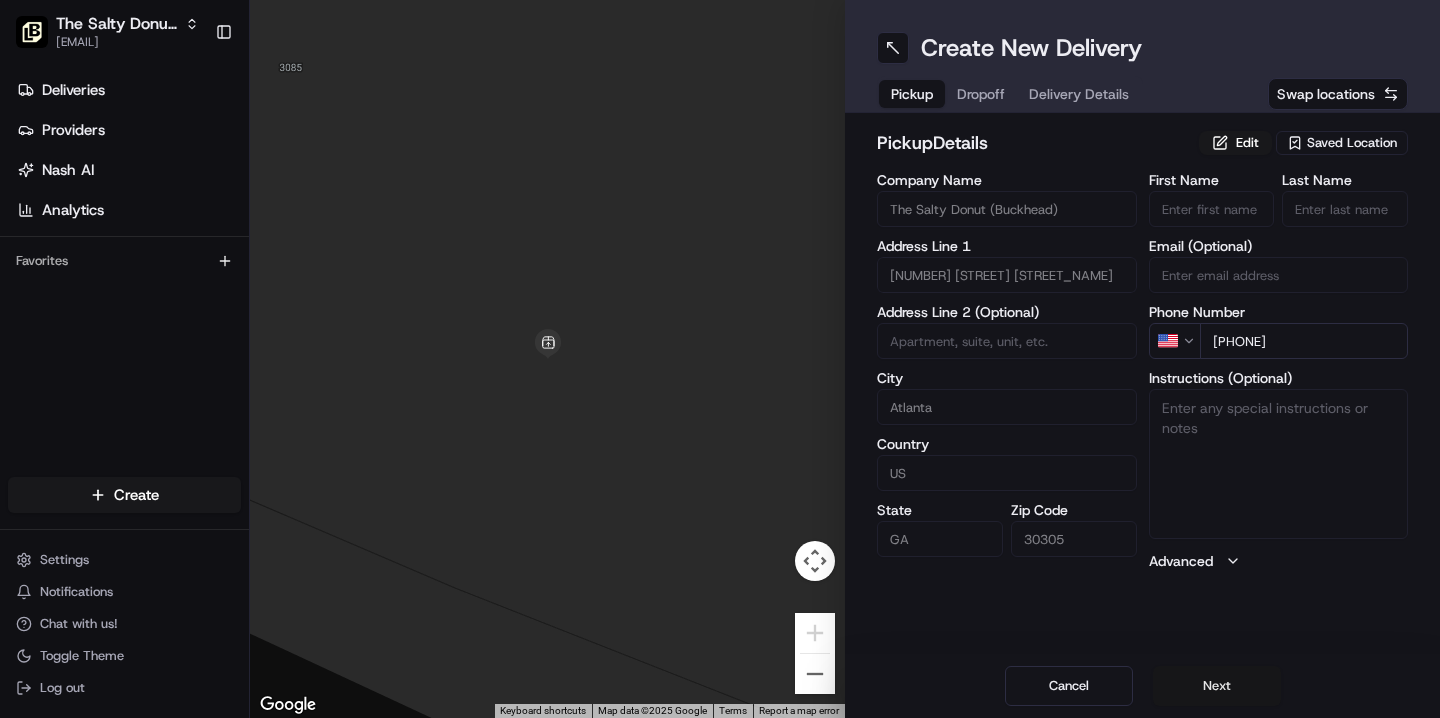 click on "Next" at bounding box center [1217, 686] 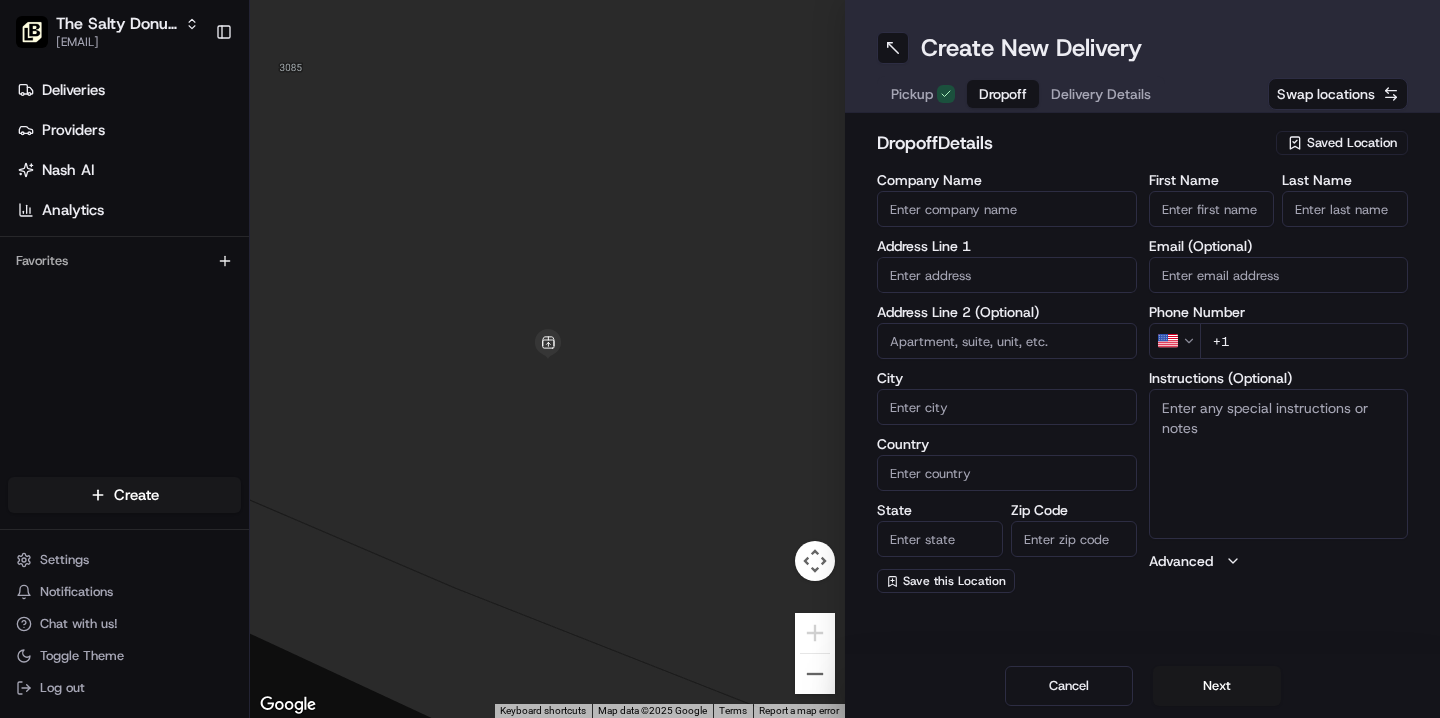 click at bounding box center [1007, 275] 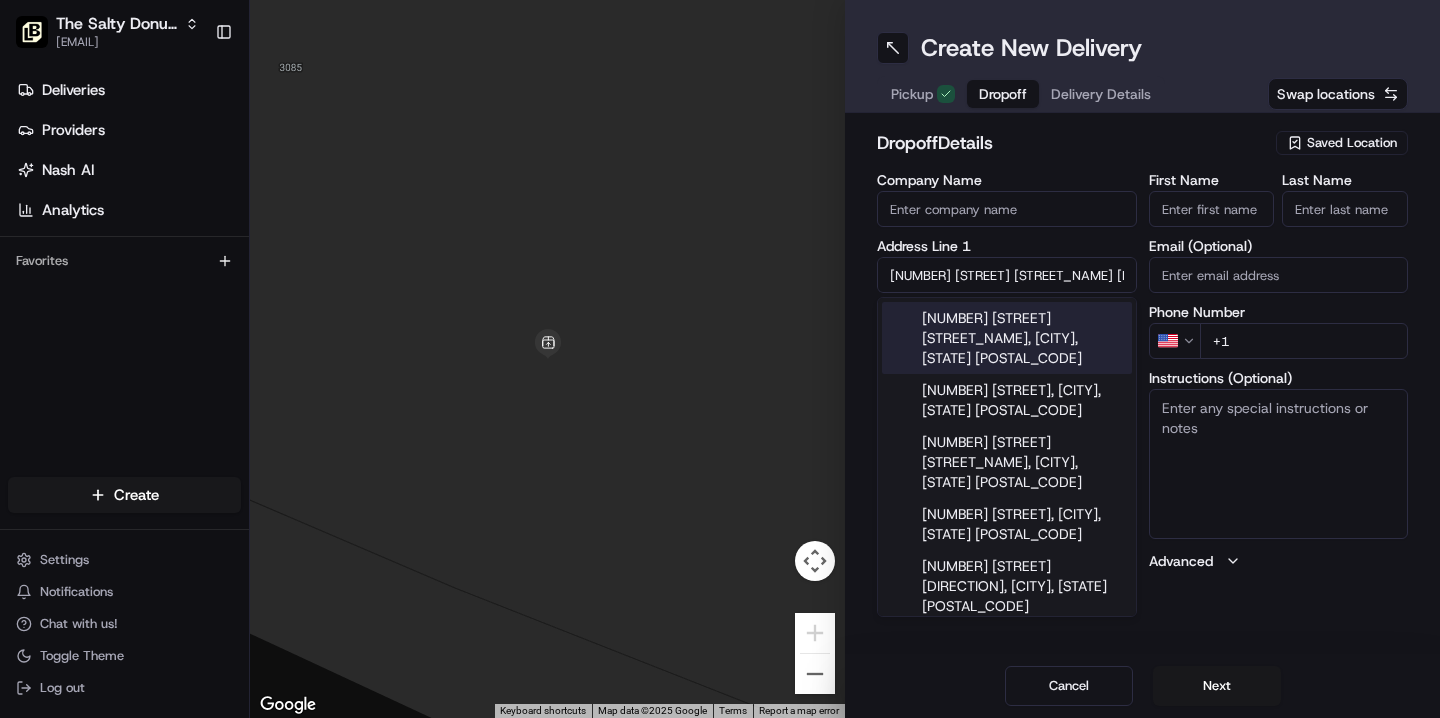 click on "[NUMBER] [STREET] [STREET_NAME], [CITY], [STATE] [POSTAL_CODE]" at bounding box center [1007, 338] 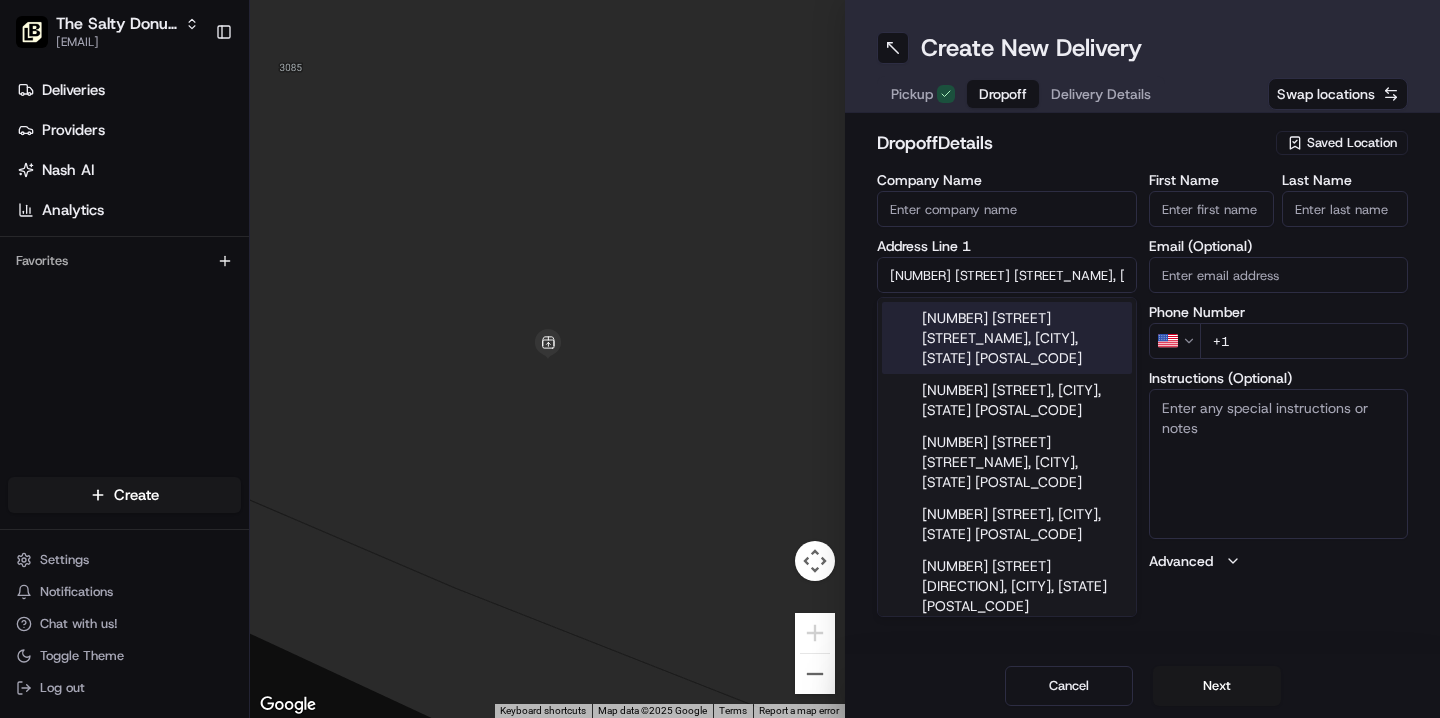 type on "[NUMBER] [STREET] [DIRECTION] [DIRECTION], [CITY], [STATE] [POSTAL_CODE], [COUNTRY]" 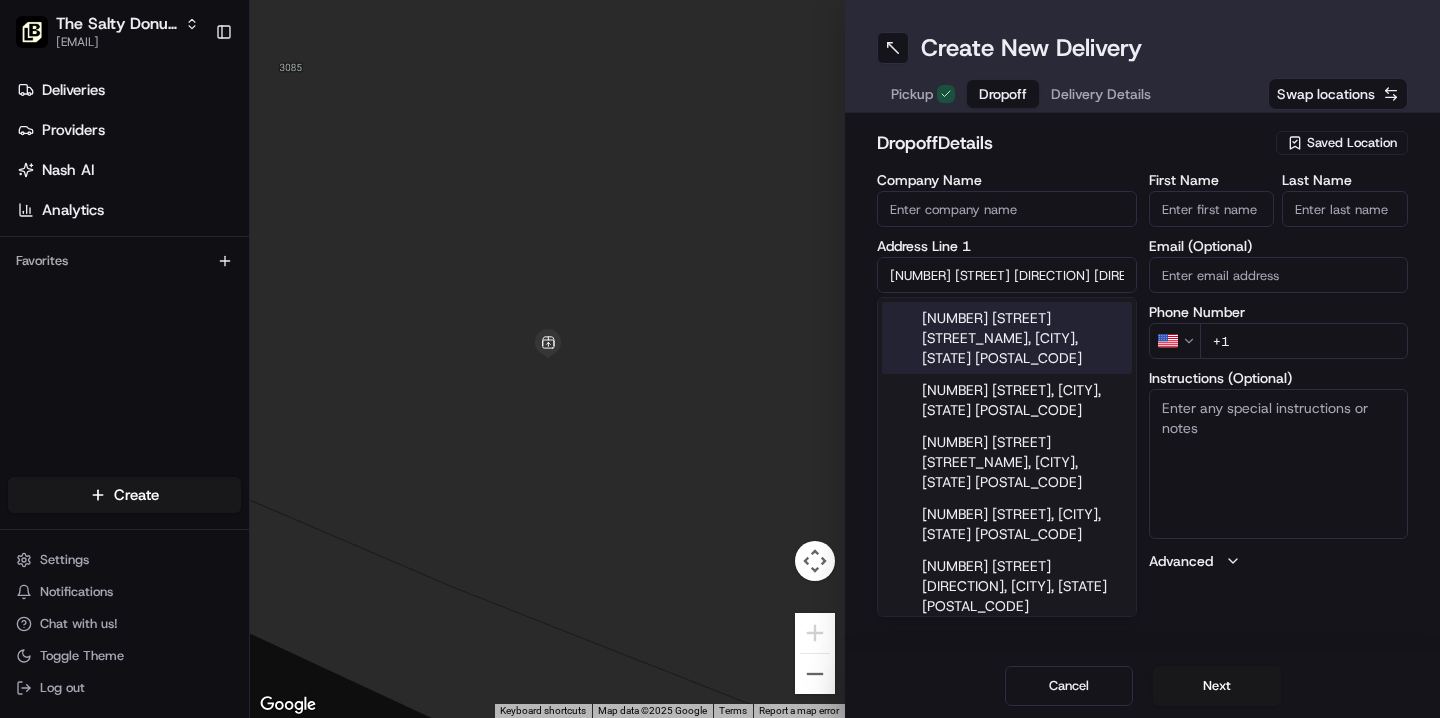 type on "[NUMBER] [STREET] [STREET_NAME]" 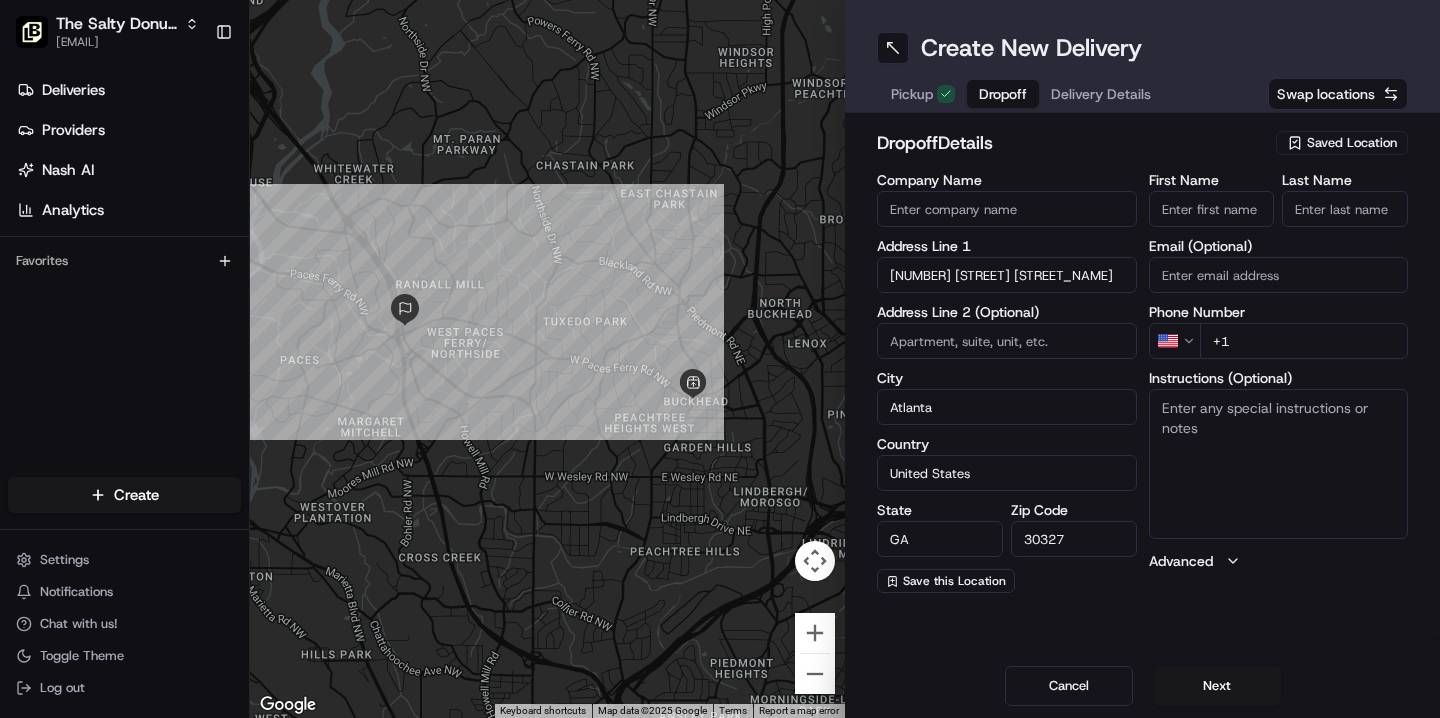 click on "Instructions (Optional)" at bounding box center (1279, 464) 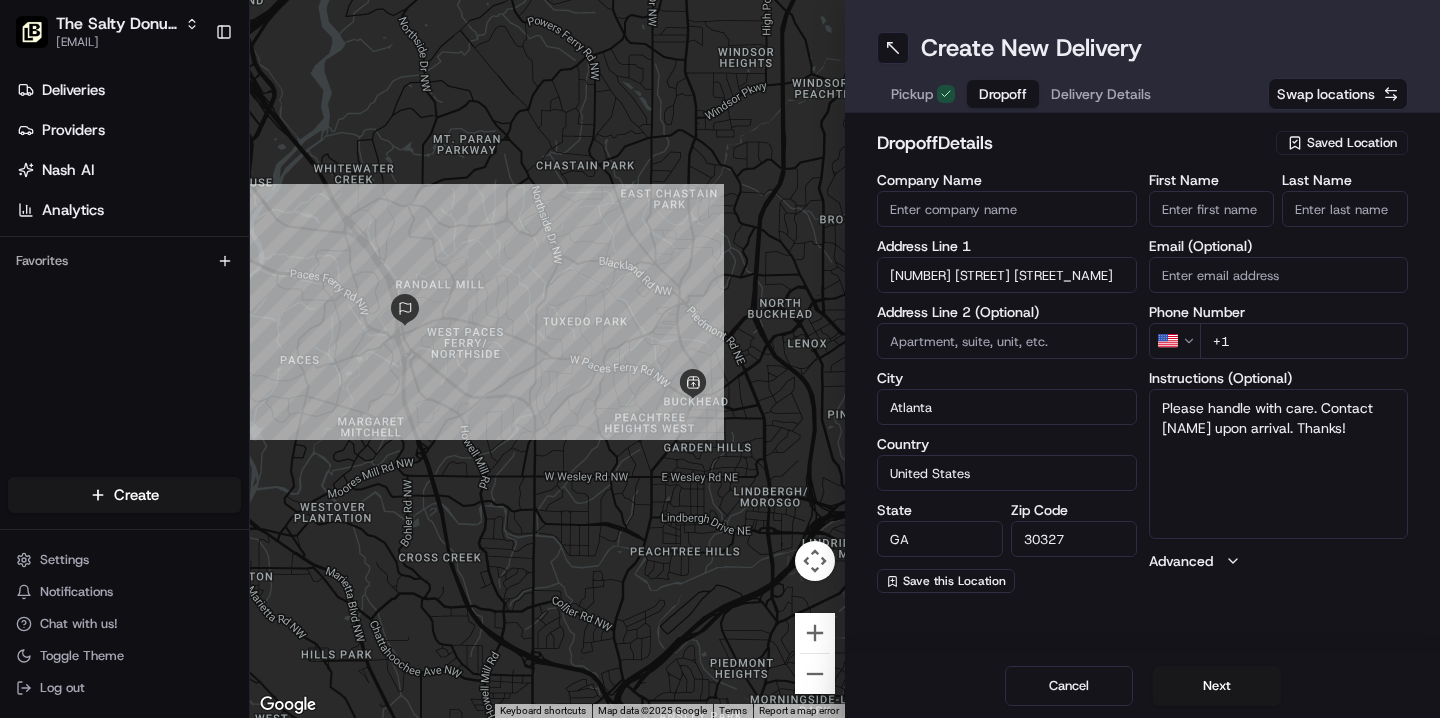 type on "Please handle with care. Contact [NAME] upon arrival. Thanks!" 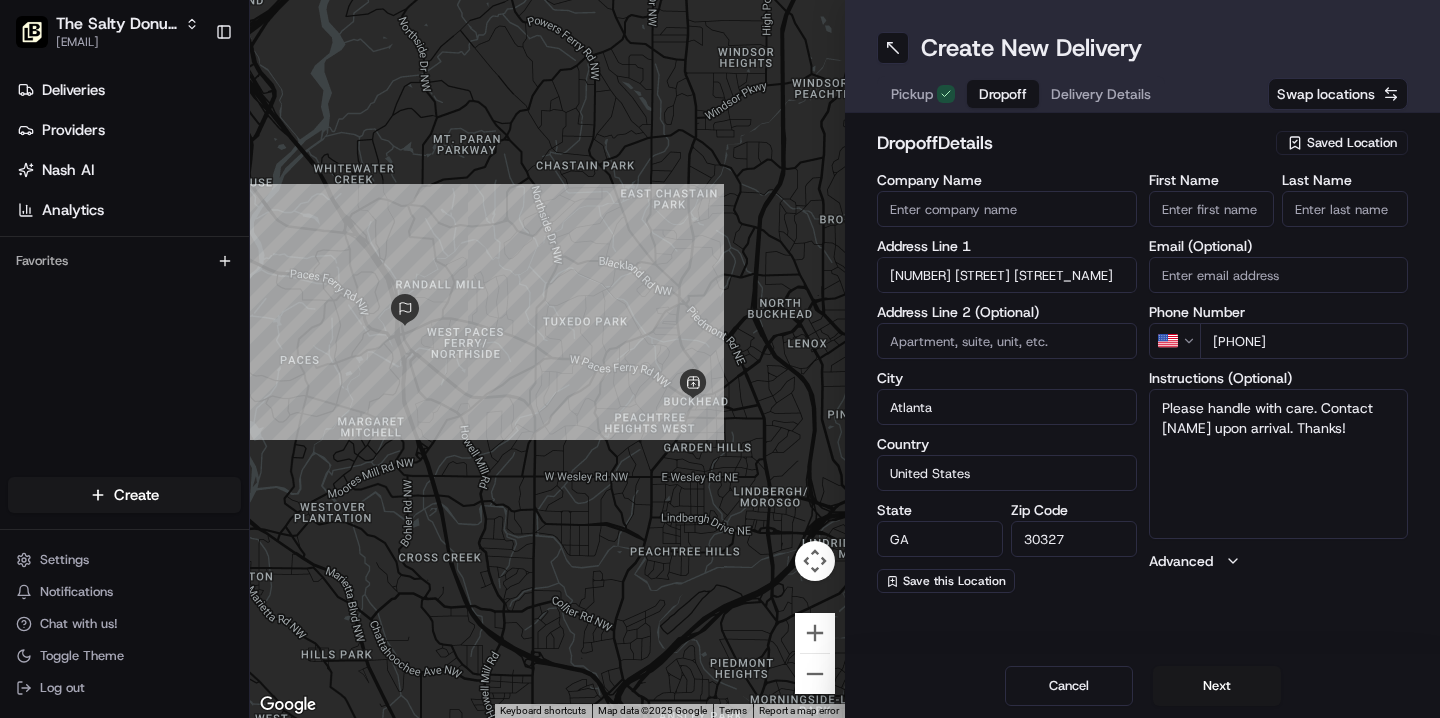type on "[PHONE]" 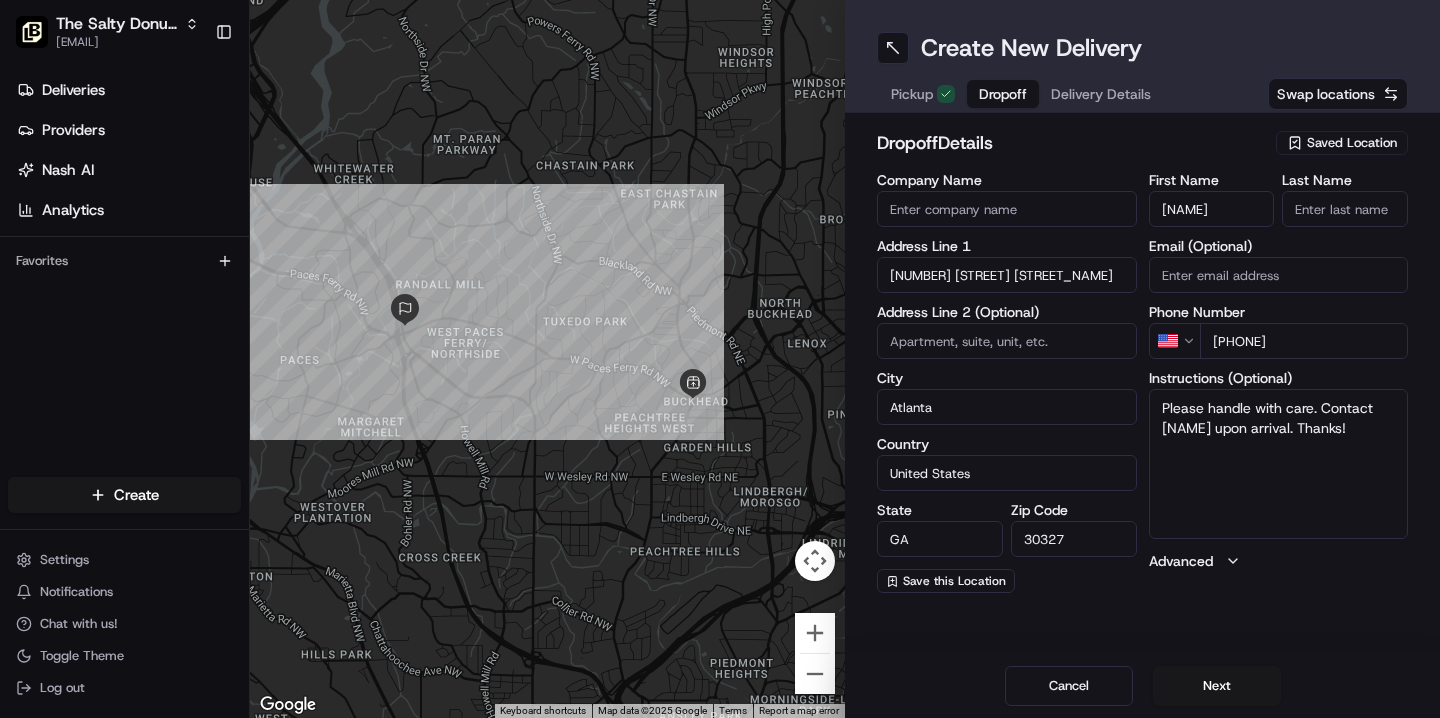 type on "[NAME]" 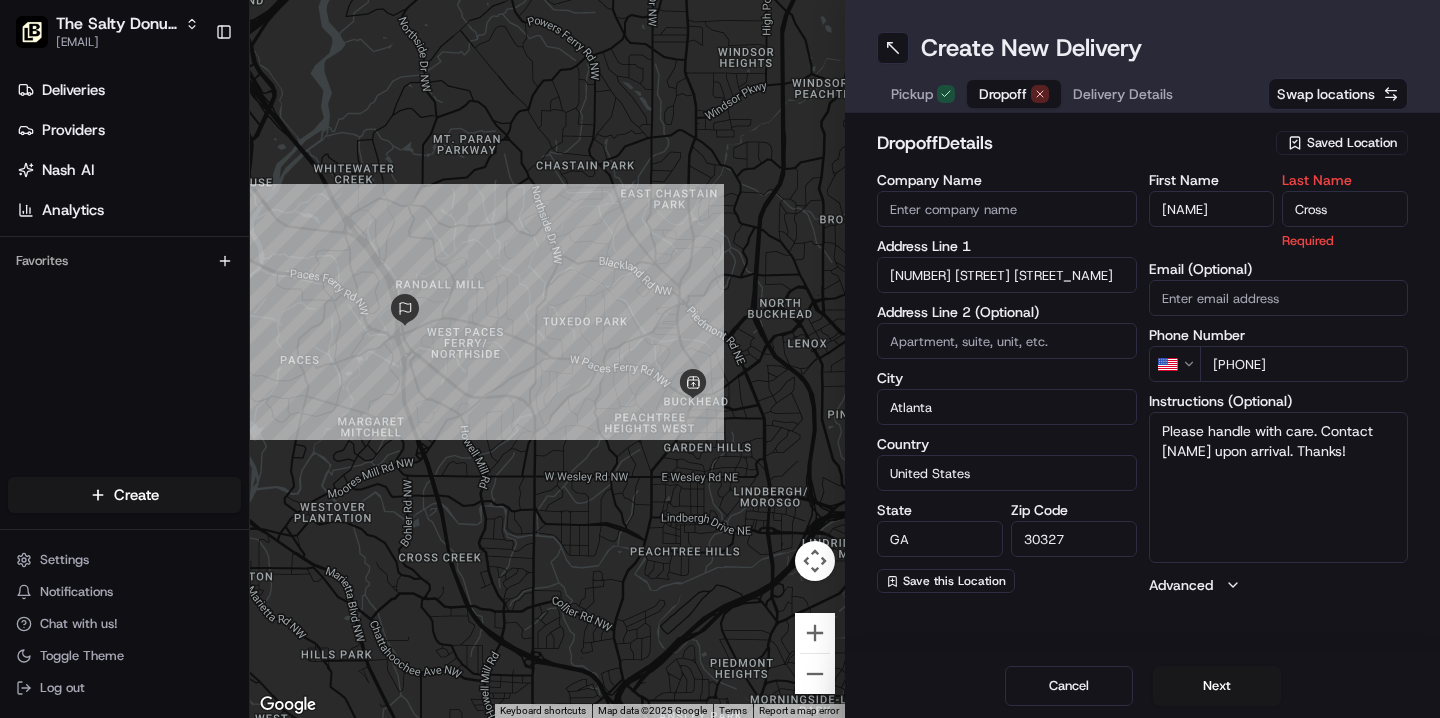 type on "Cross" 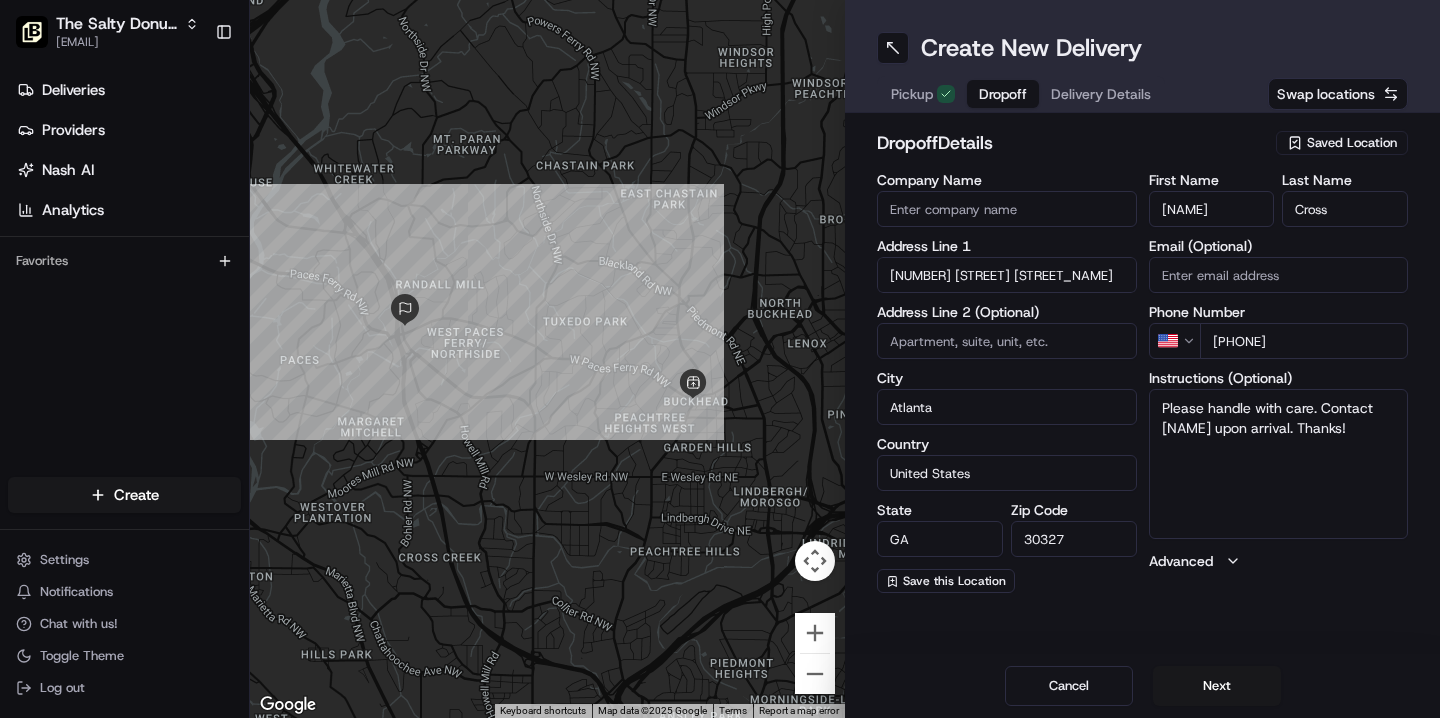 click on "Email (Optional)" at bounding box center [1279, 275] 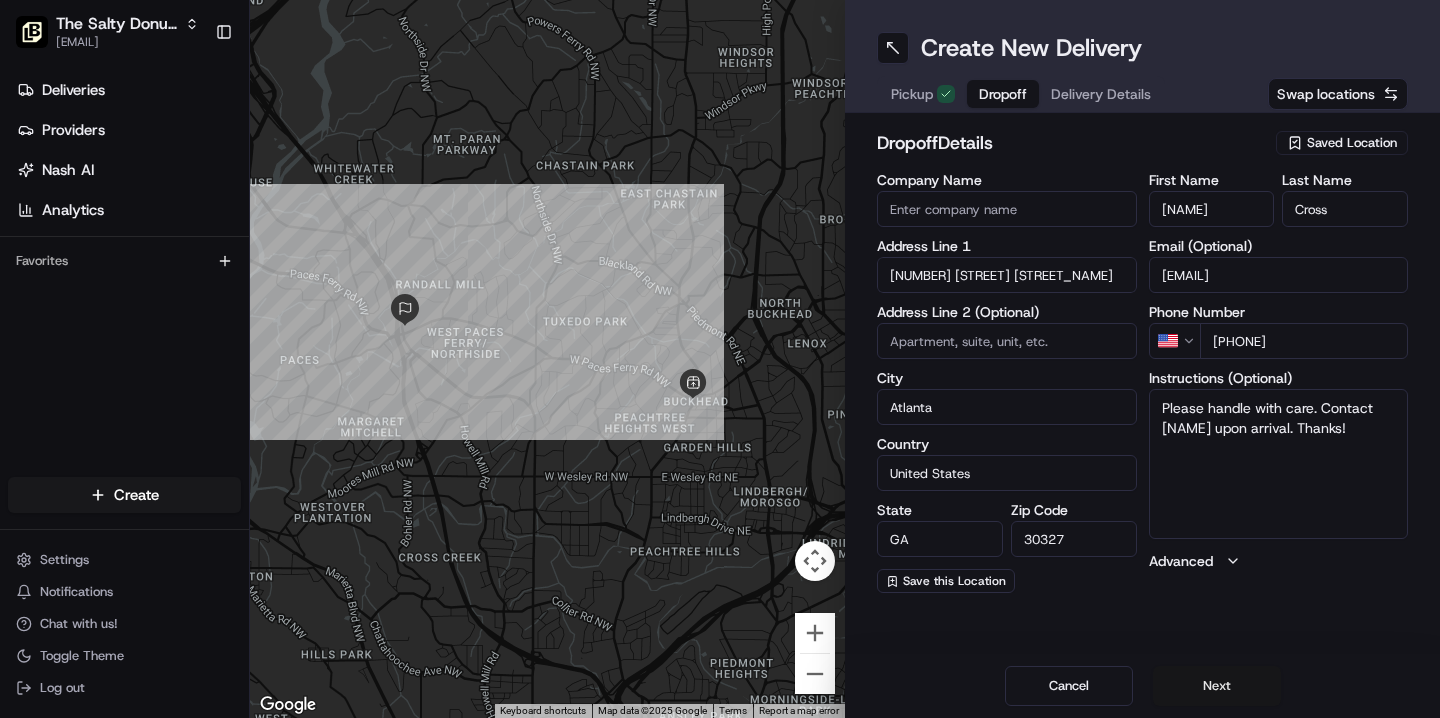 click on "Next" at bounding box center (1217, 686) 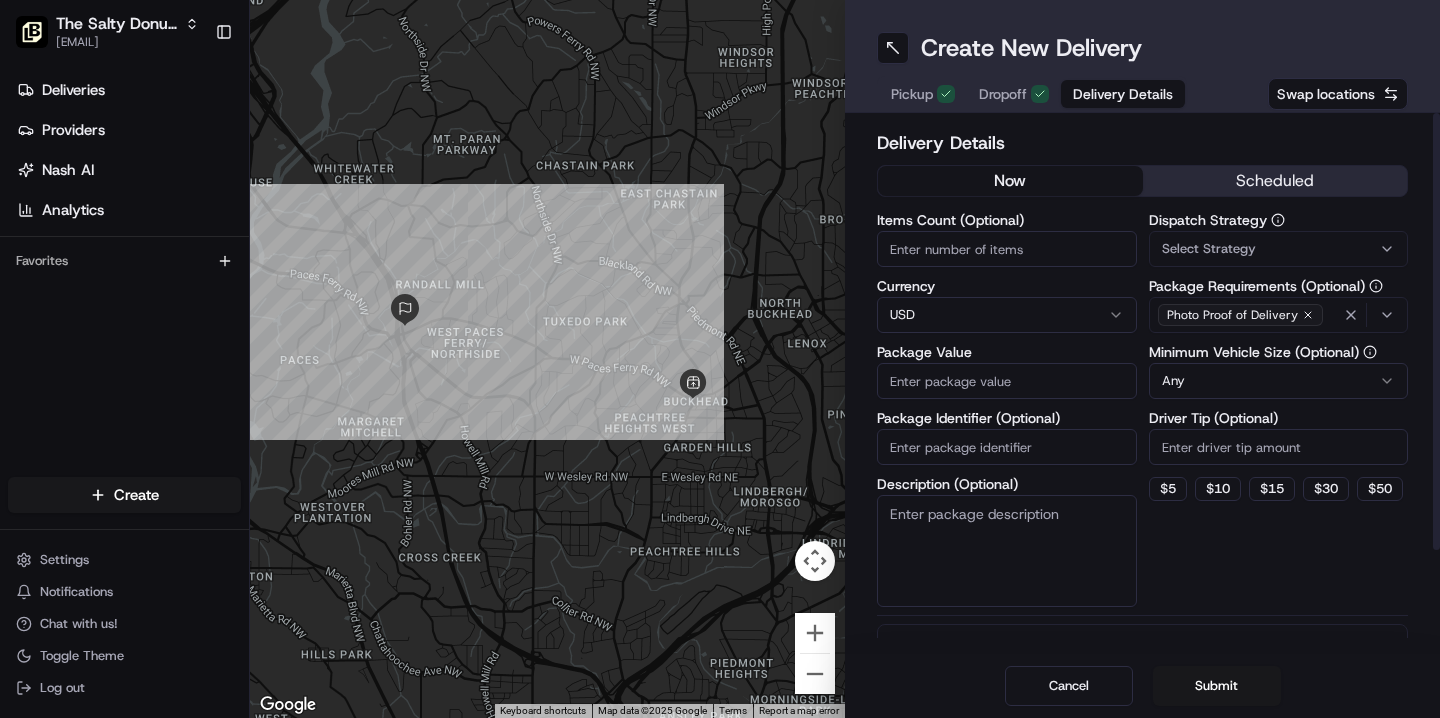 click on "scheduled" at bounding box center (1275, 181) 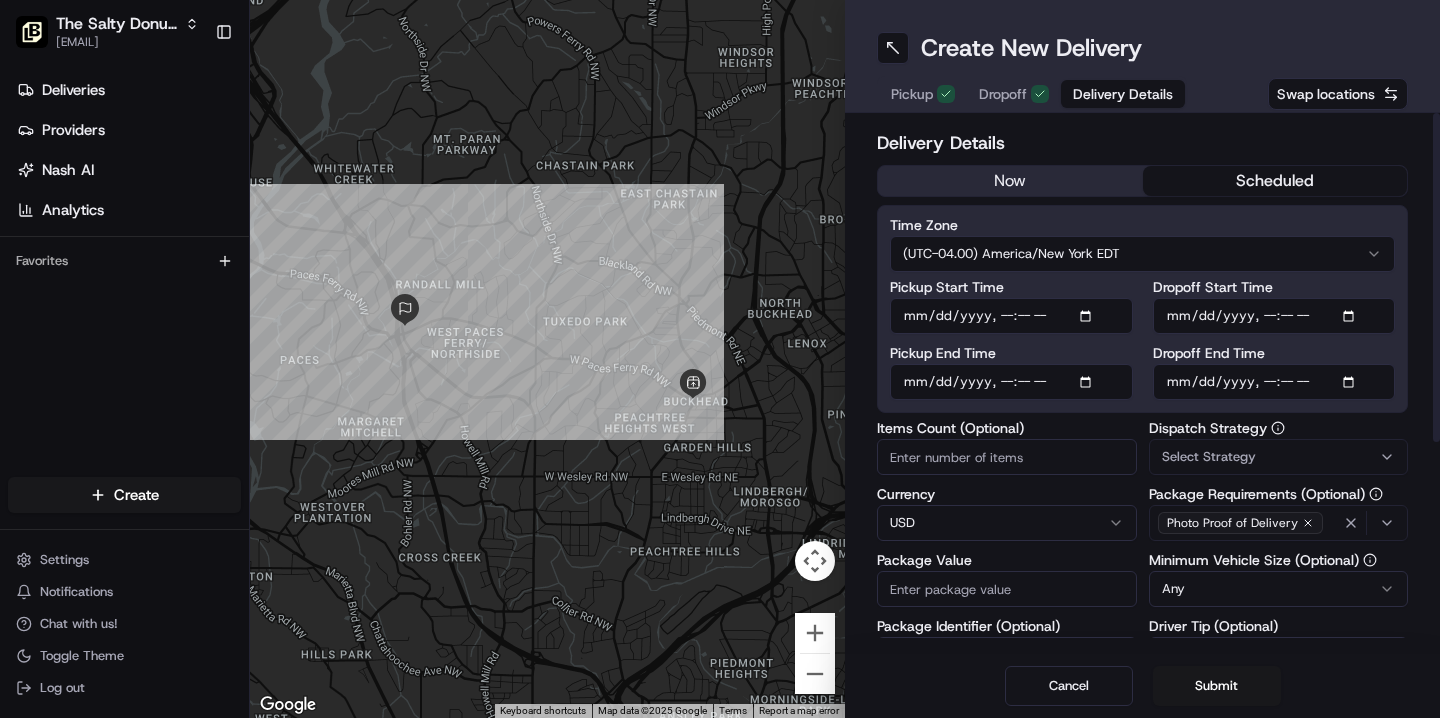 click on "Dropoff Start Time" at bounding box center [1274, 316] 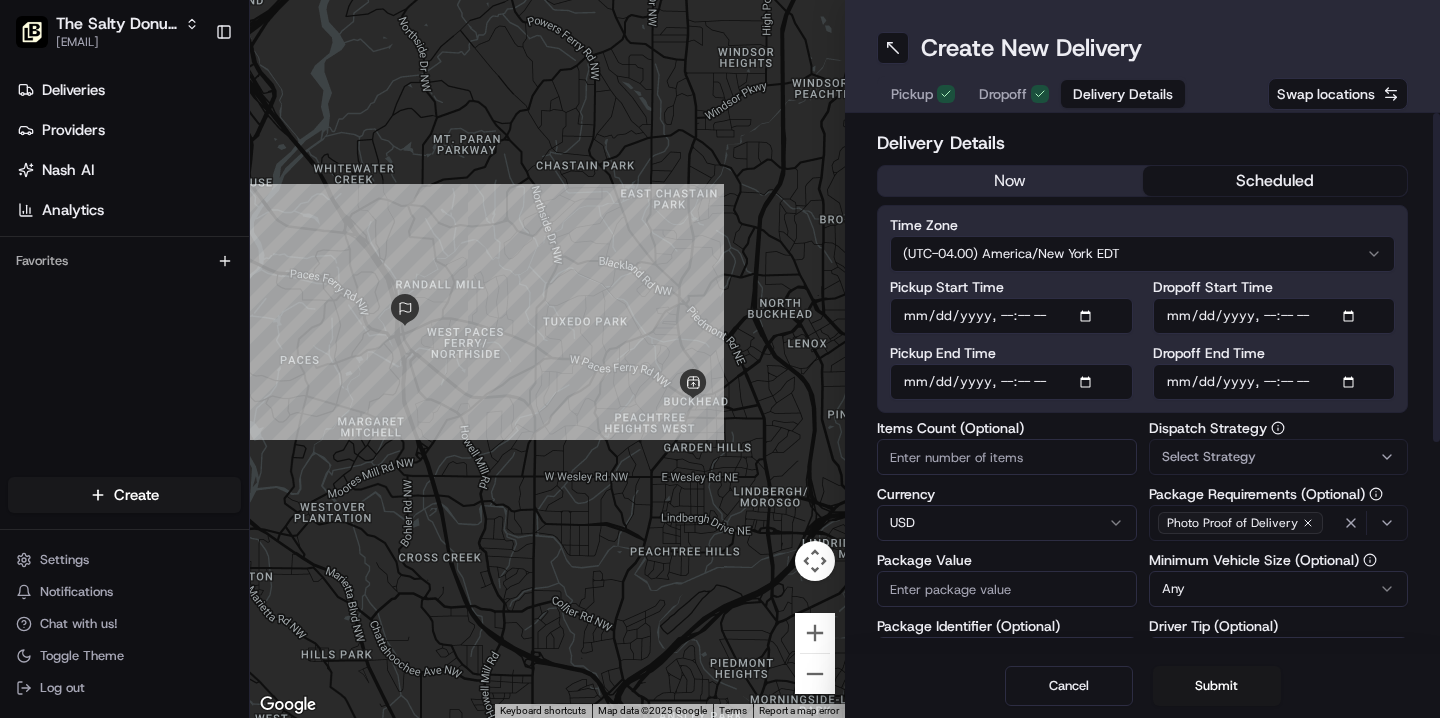 type on "[DATE]T[TIME]" 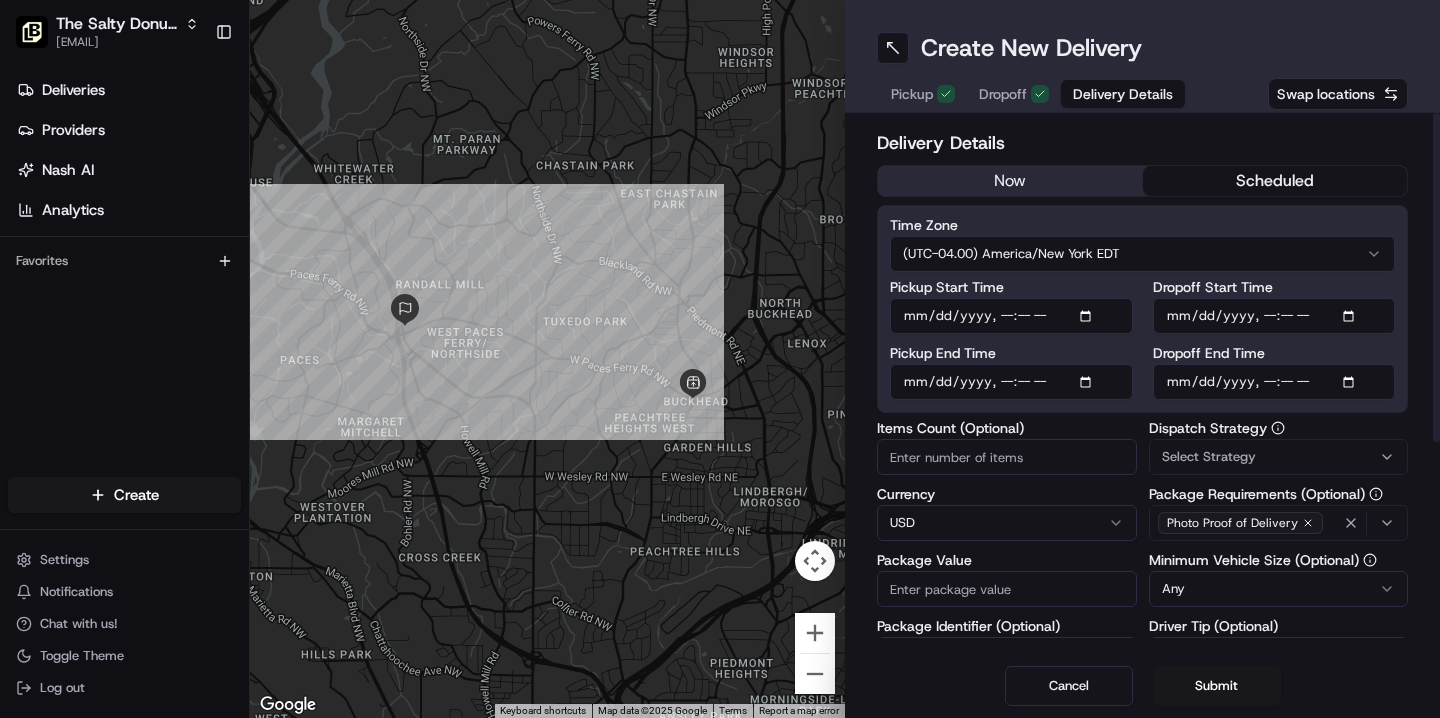 click on "Dropoff End Time" at bounding box center [1274, 382] 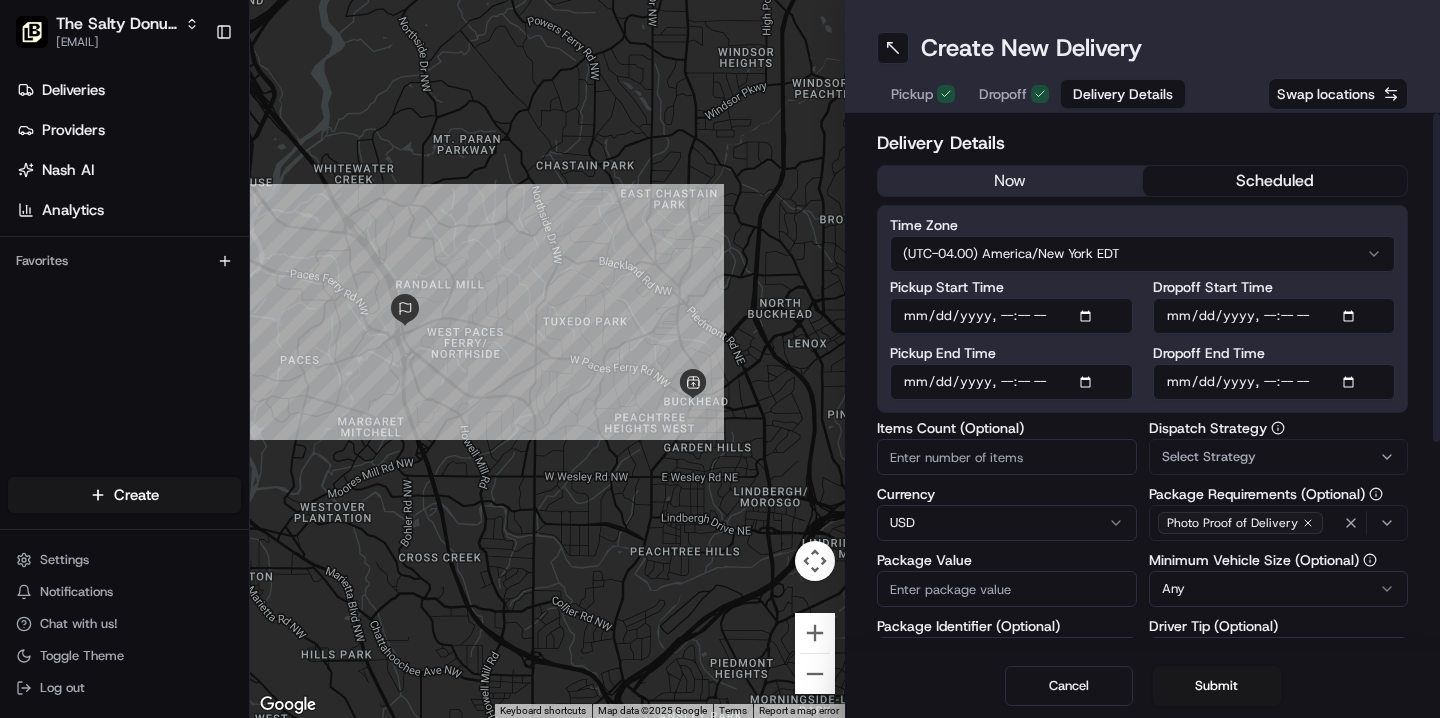 type on "[DATE]T[TIME]" 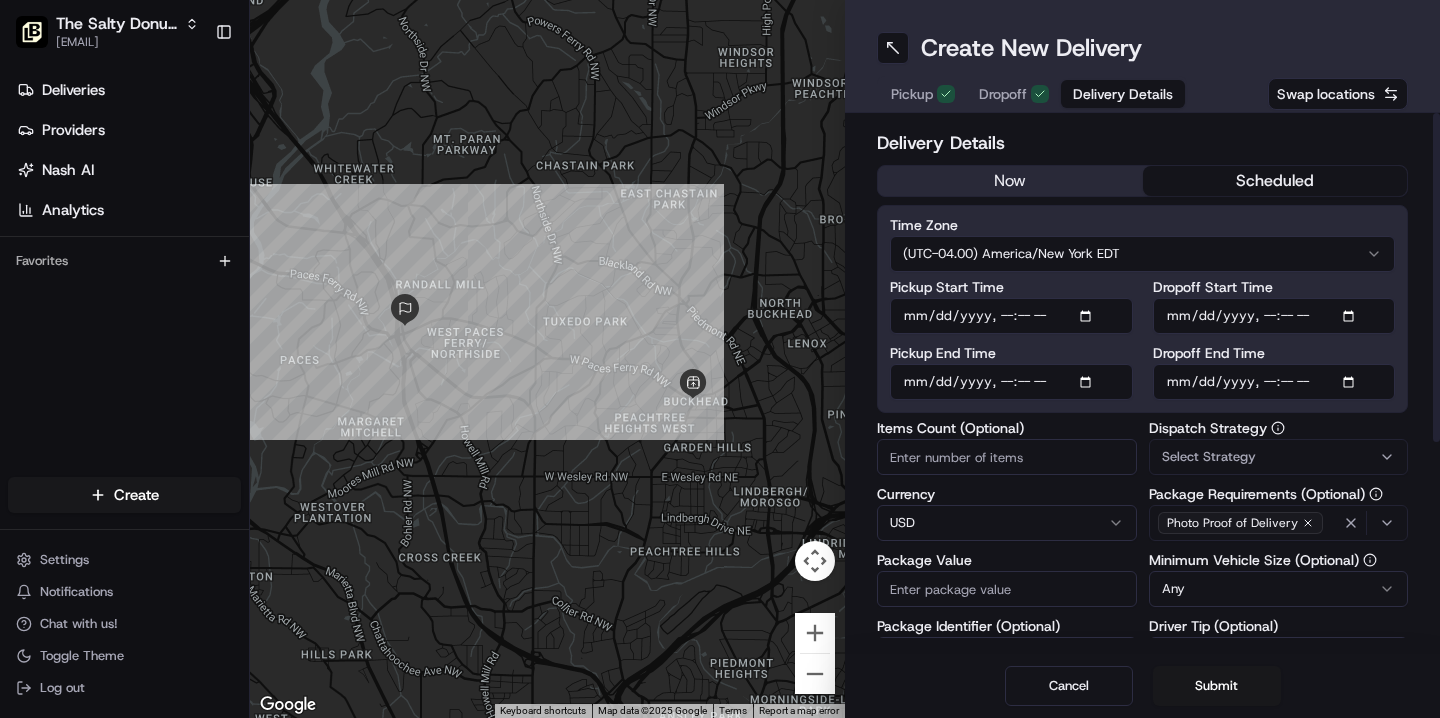 click on "Select Strategy" at bounding box center [1209, 457] 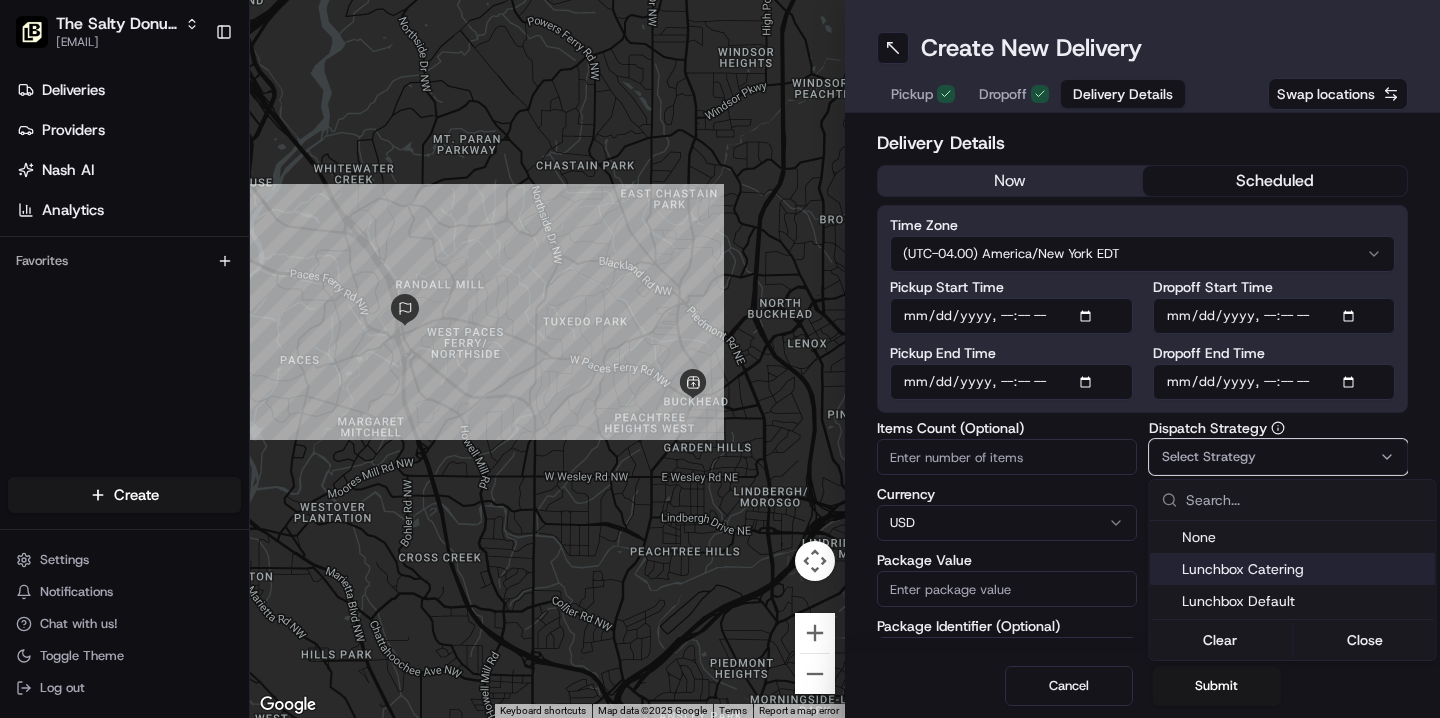 click on "Lunchbox Catering" at bounding box center (1305, 569) 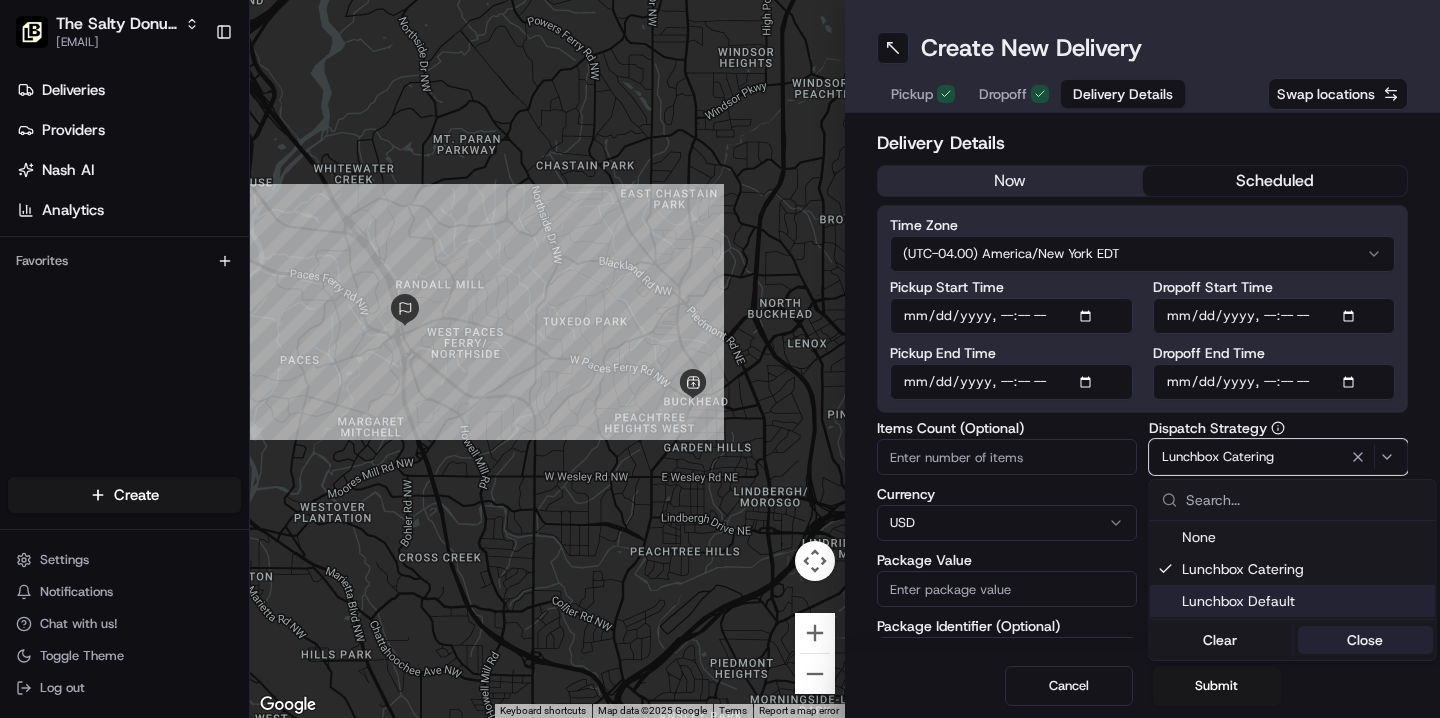 click on "Close" at bounding box center [1365, 640] 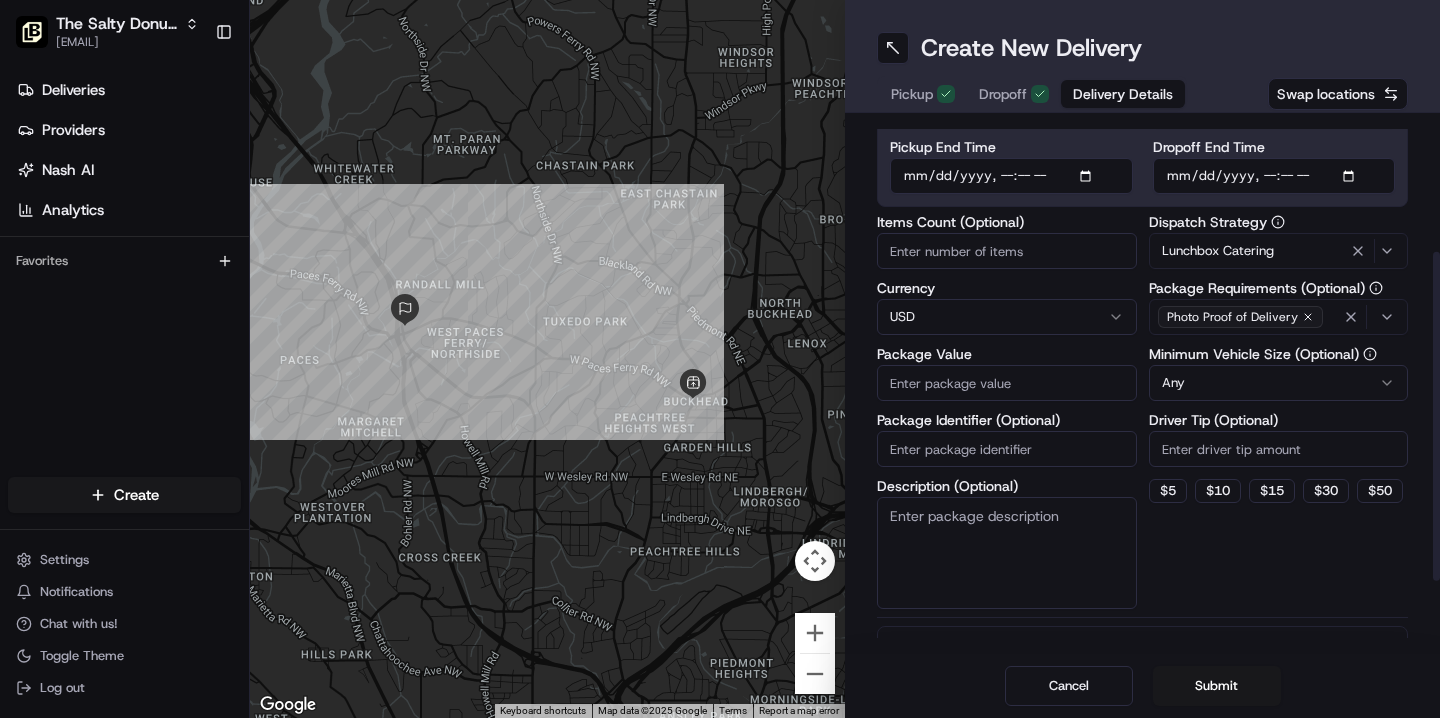 scroll, scrollTop: 215, scrollLeft: 0, axis: vertical 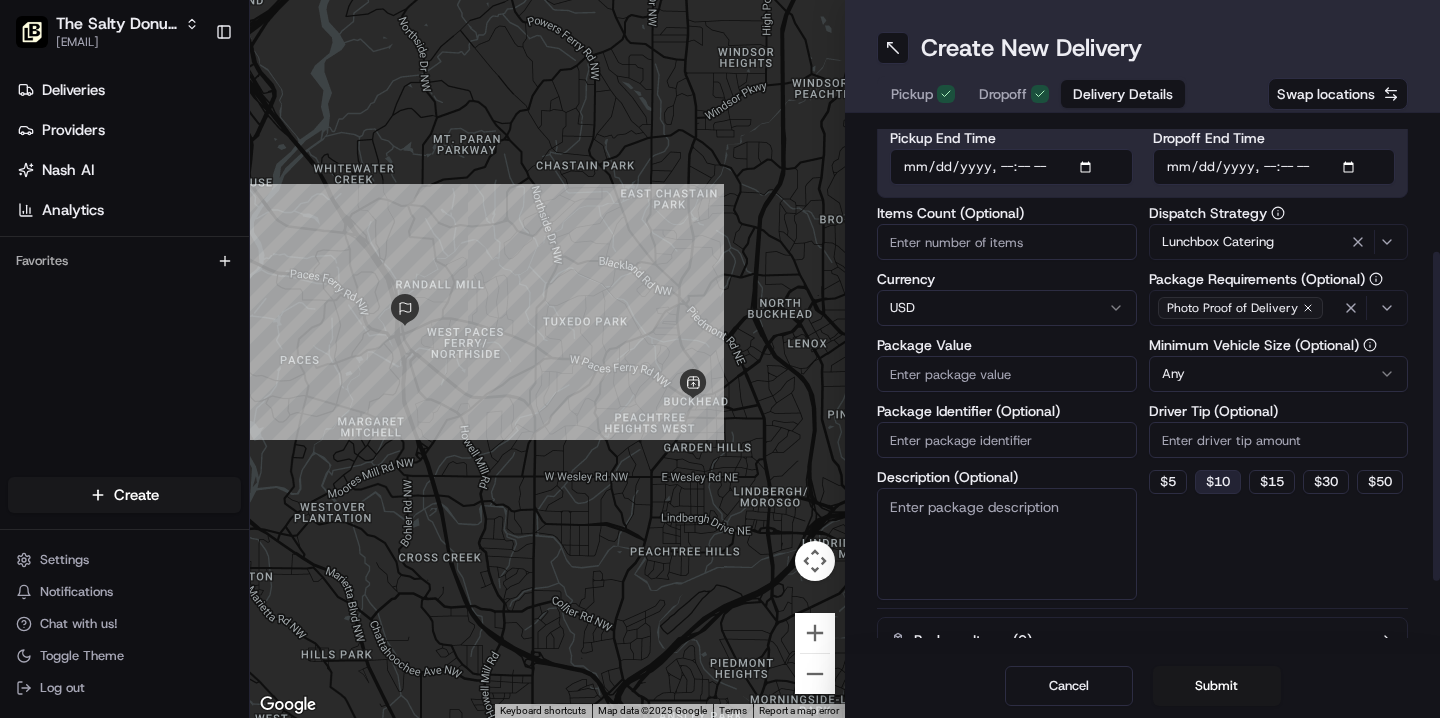 click on "$ 10" at bounding box center (1218, 482) 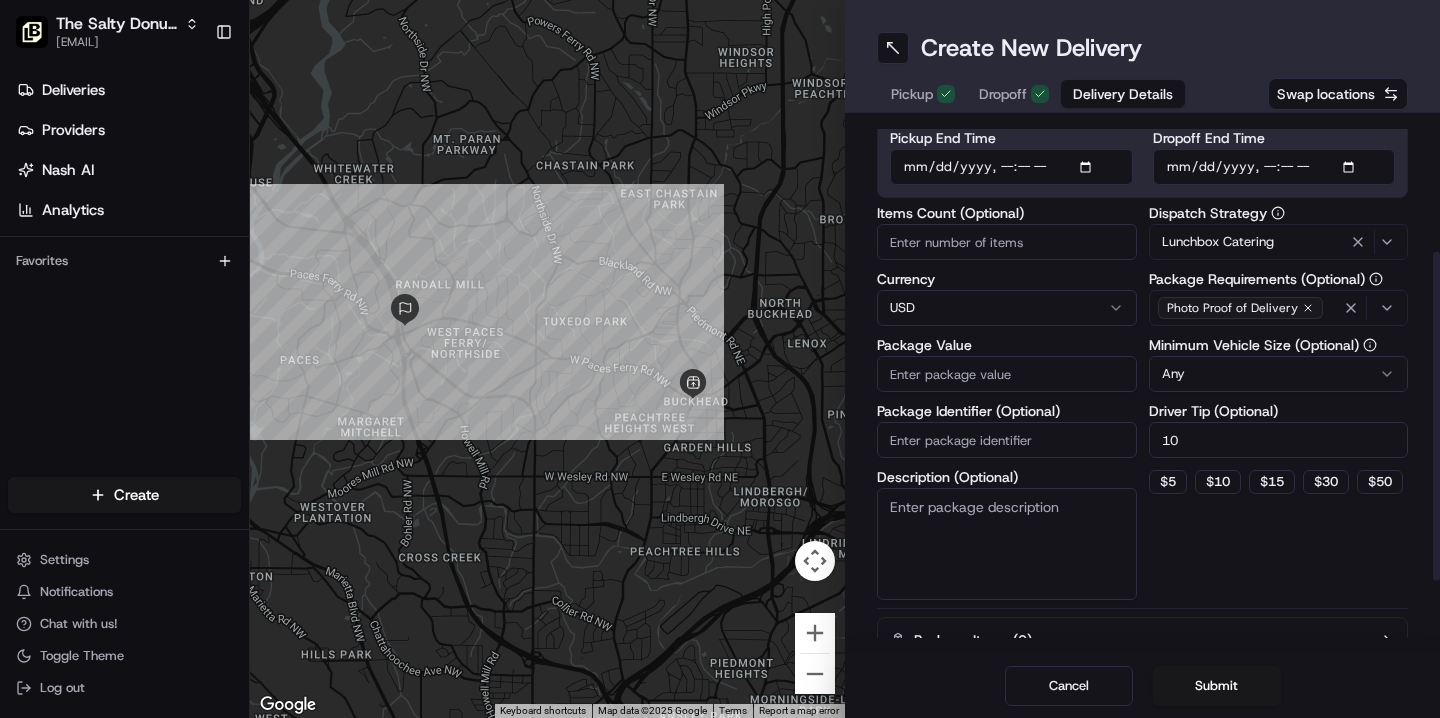 click on "Description (Optional)" at bounding box center [1007, 544] 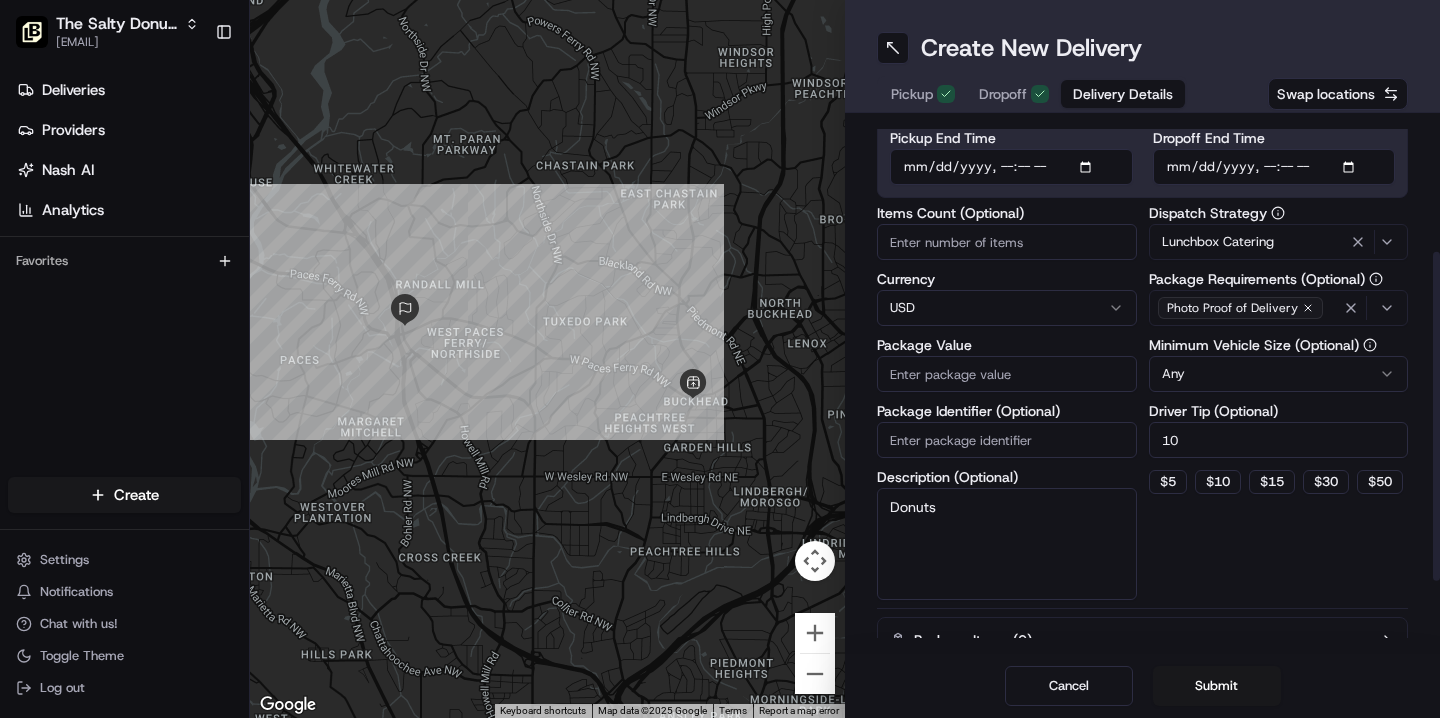 type on "Donuts" 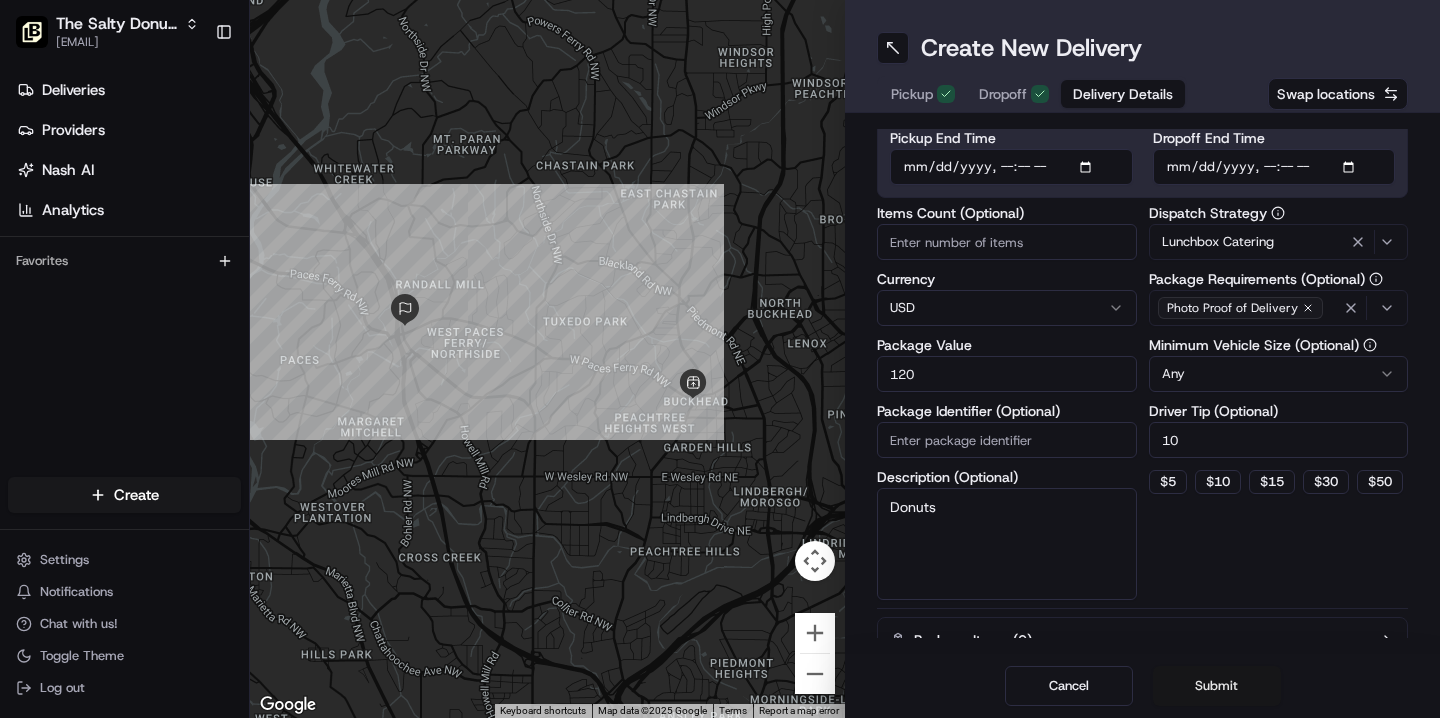 type on "120" 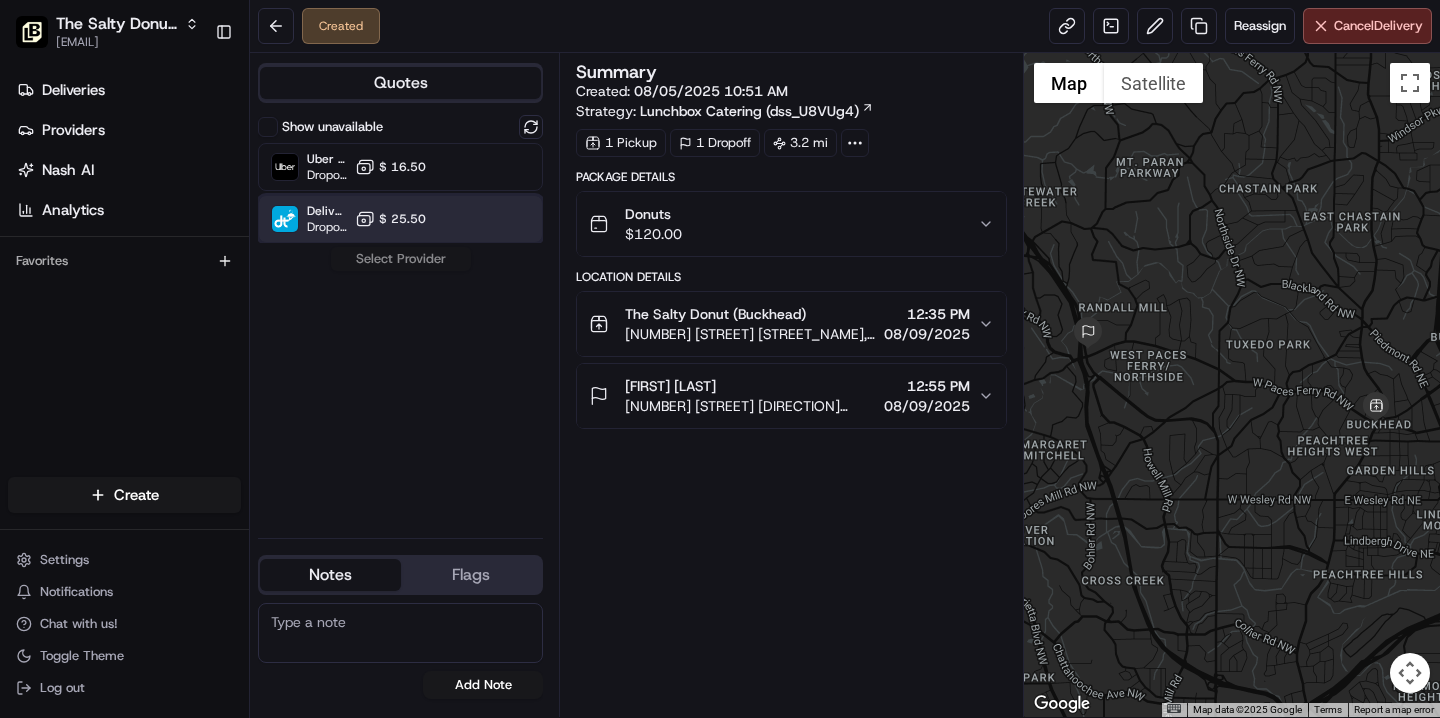 click on "DeliverThat Dropoff ETA   - $   25.50" at bounding box center [400, 219] 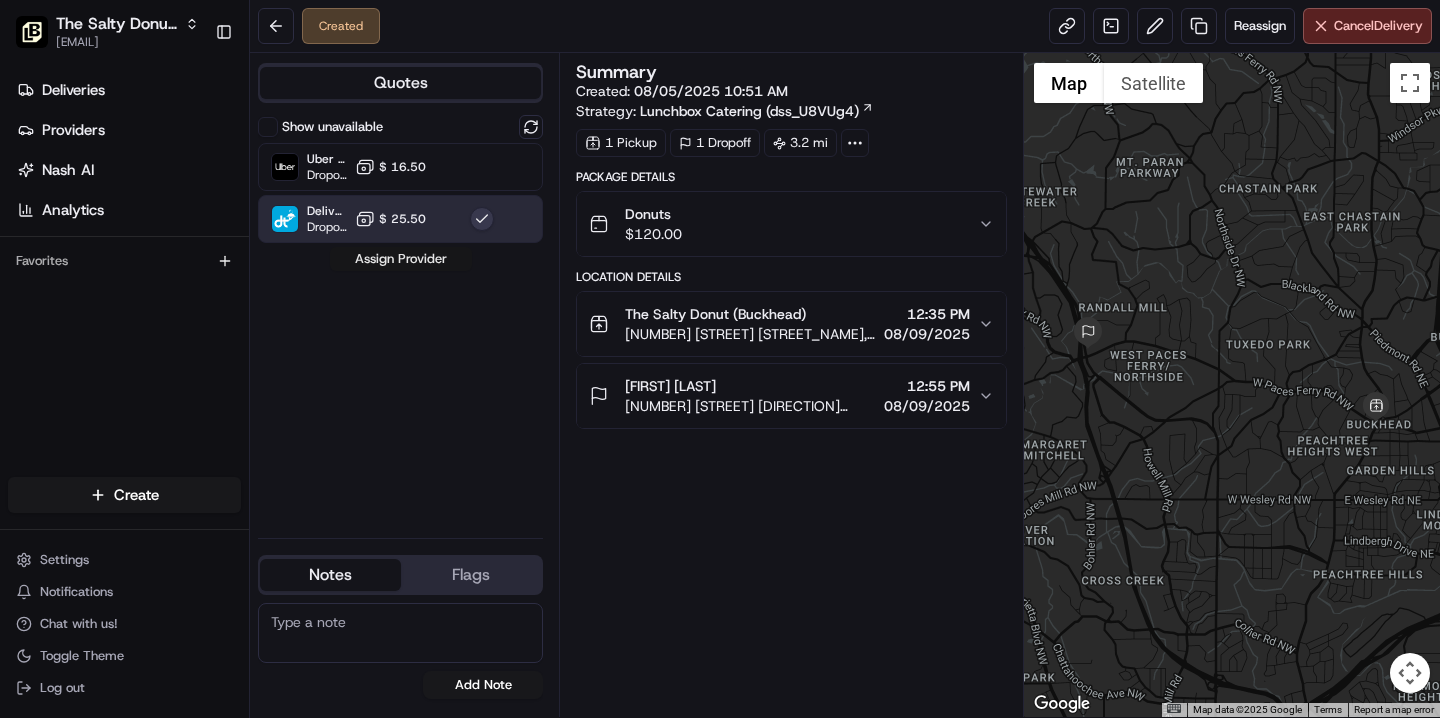 click on "Assign Provider" at bounding box center (401, 259) 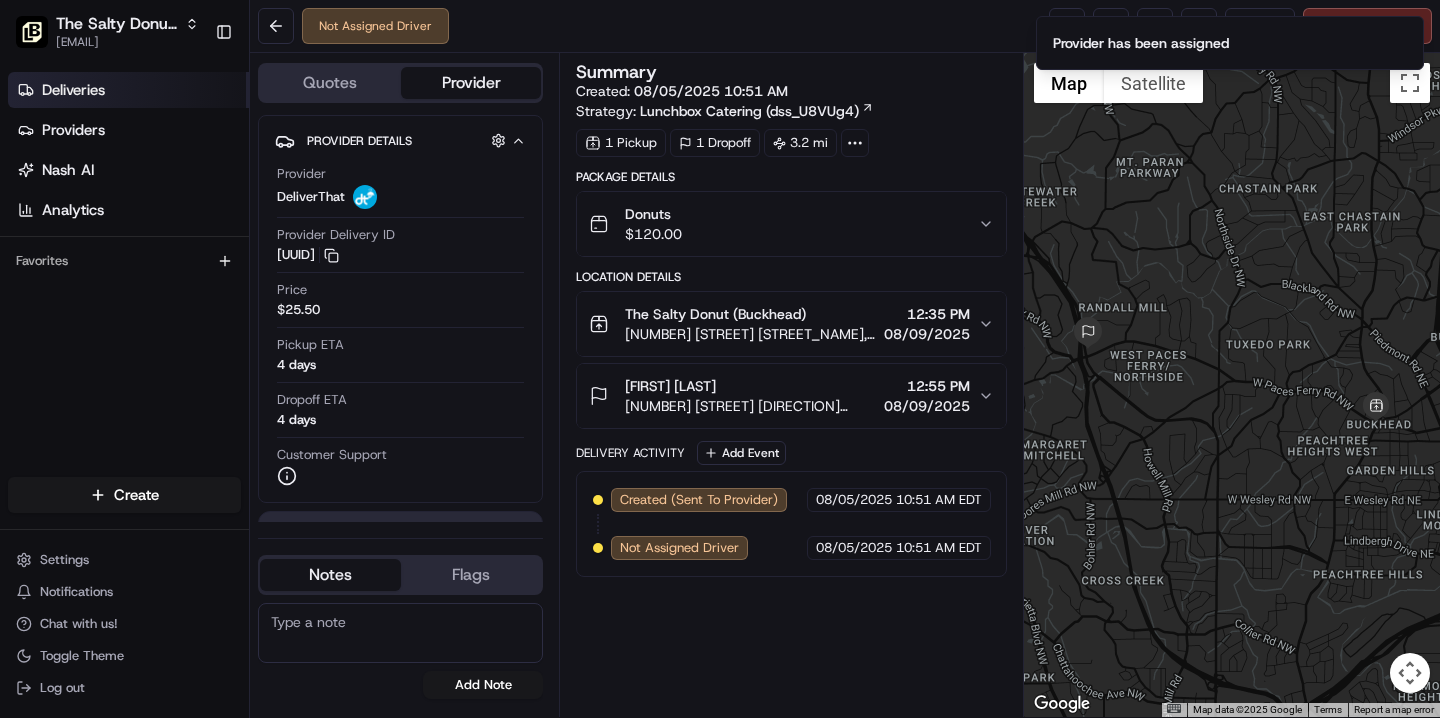 click on "Deliveries" at bounding box center (128, 90) 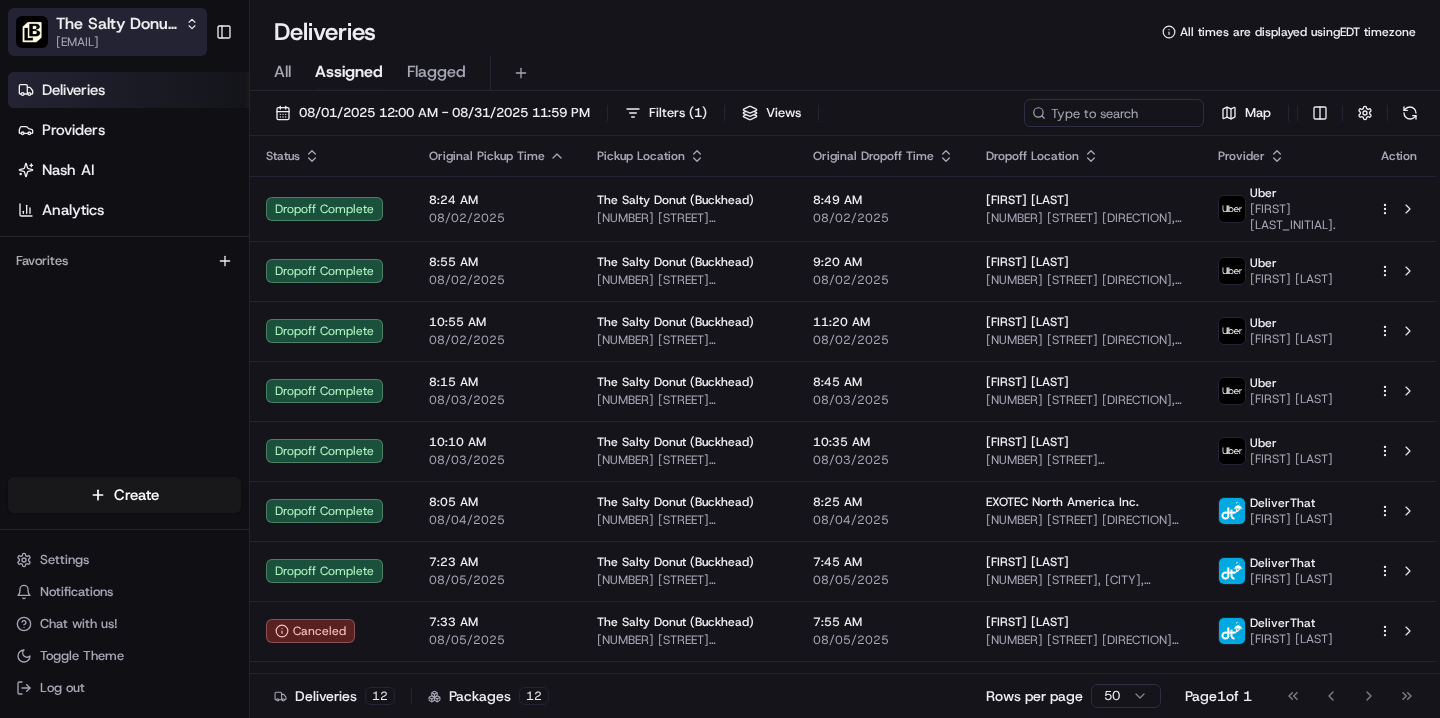 click on "The Salty Donut (Buckhead)" at bounding box center [116, 24] 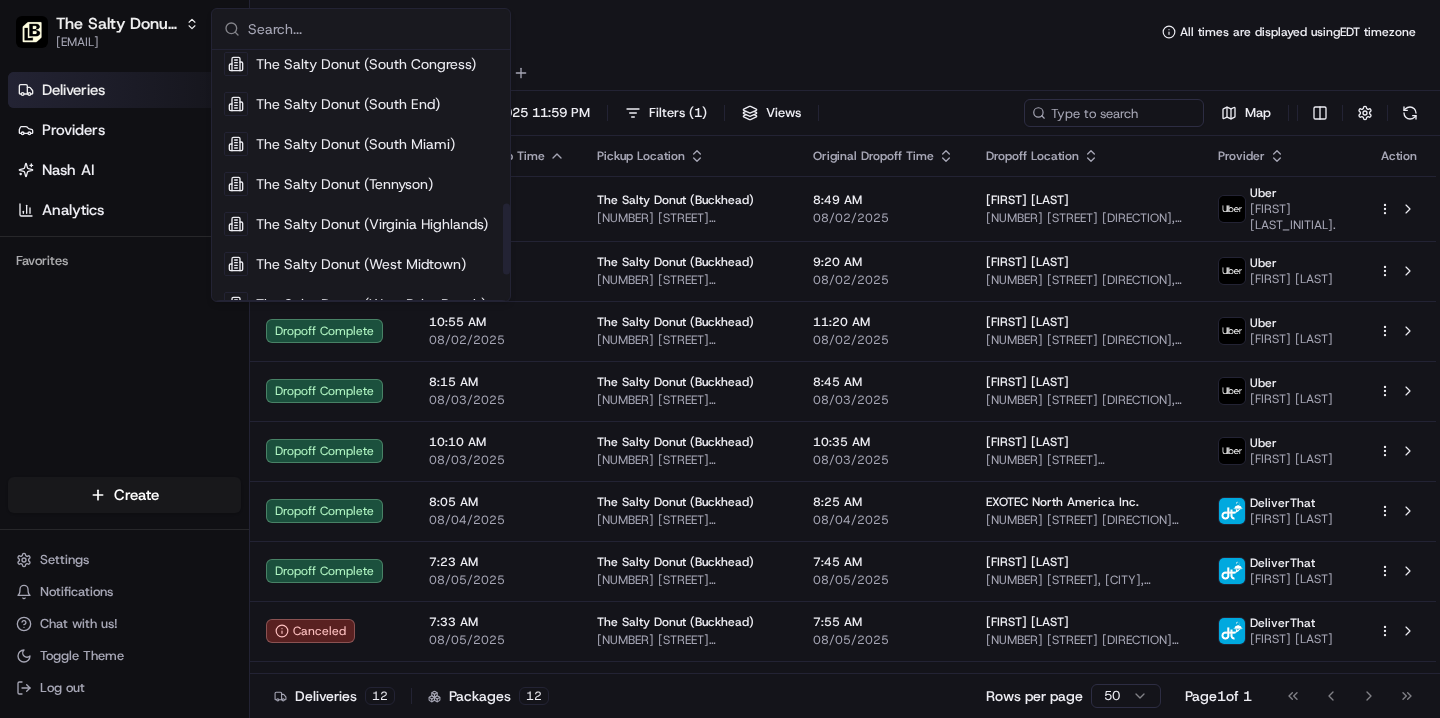 scroll, scrollTop: 563, scrollLeft: 0, axis: vertical 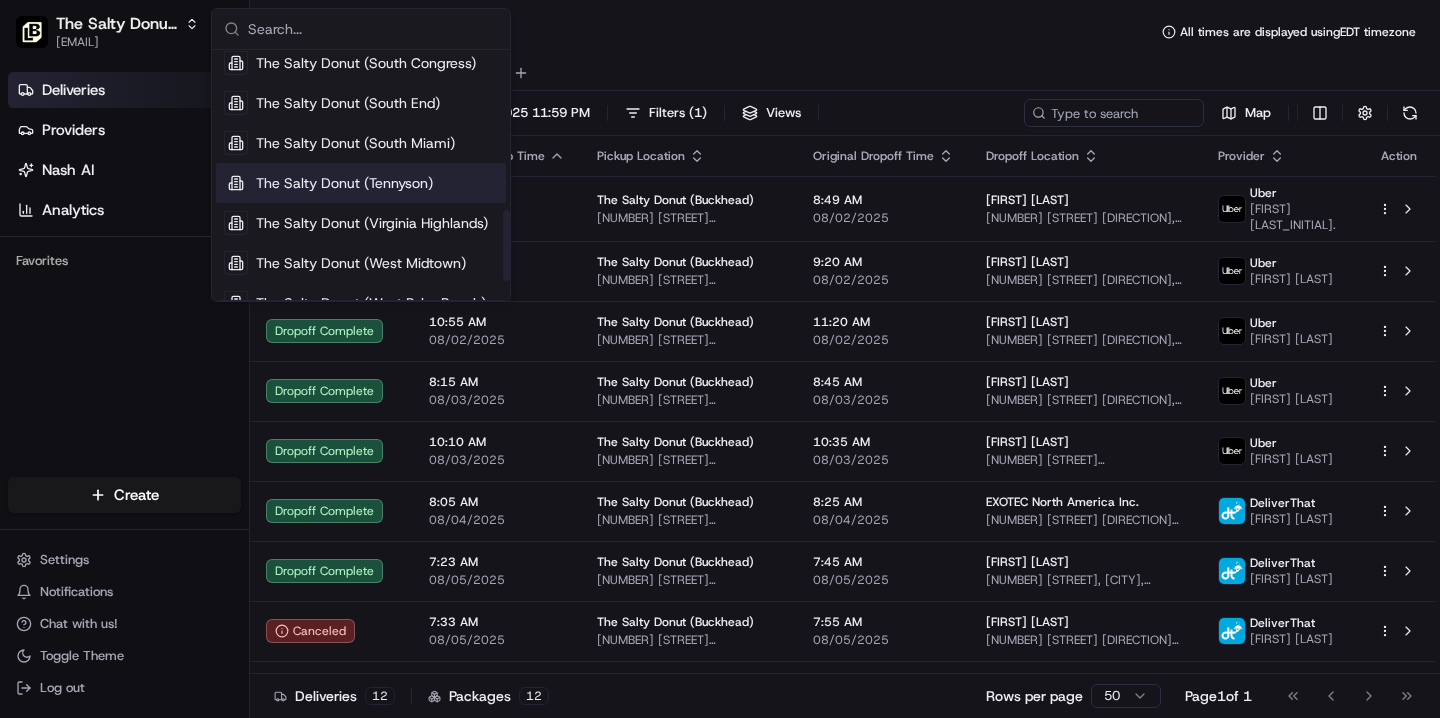 click on "The Salty Donut (Tennyson)" at bounding box center [344, 183] 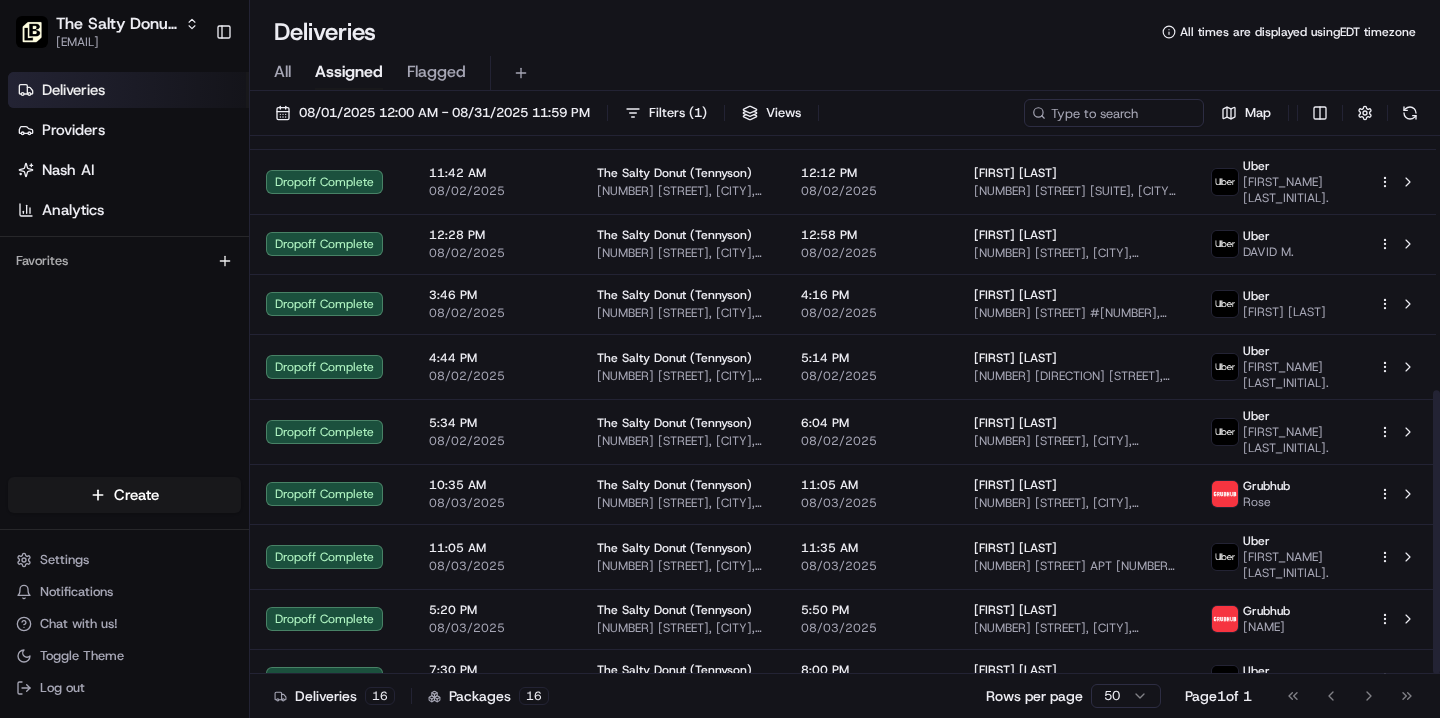 scroll, scrollTop: 482, scrollLeft: 0, axis: vertical 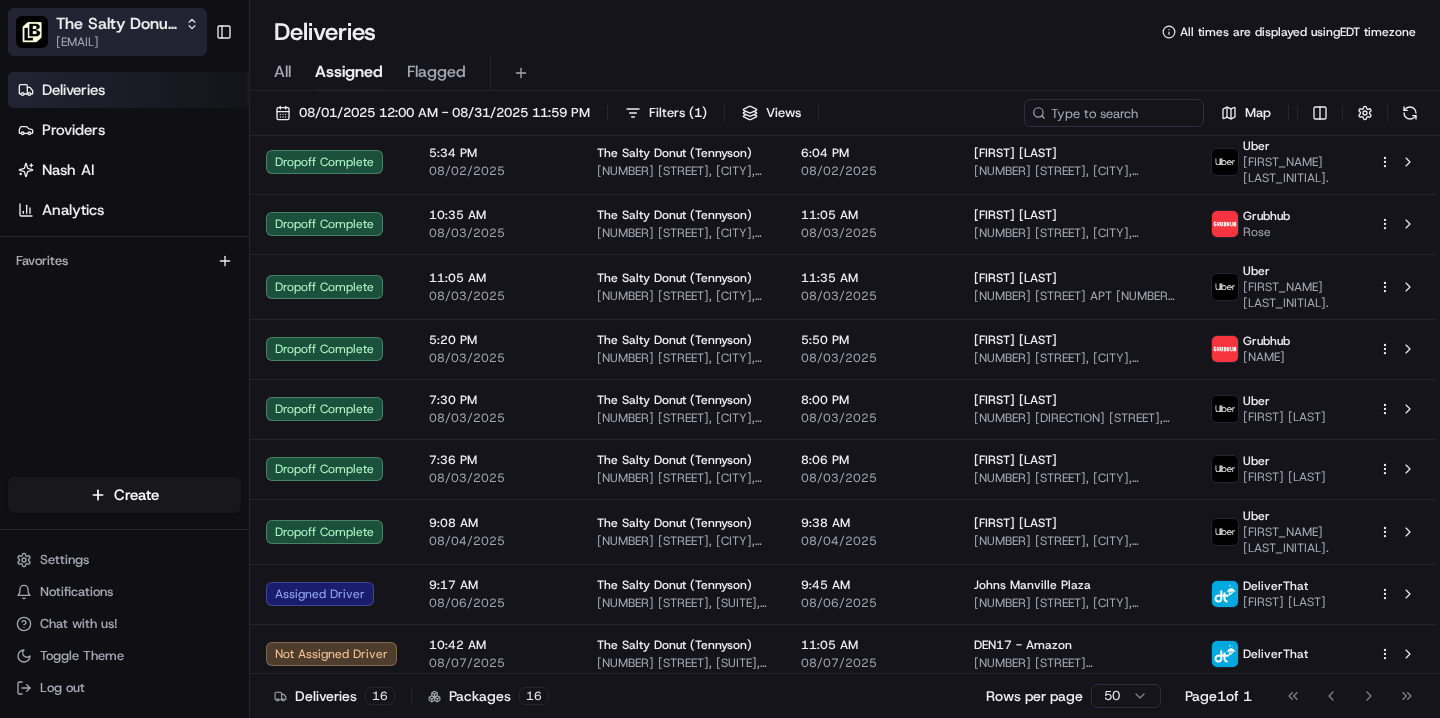 click on "The Salty Donut (Tennyson)" at bounding box center [116, 24] 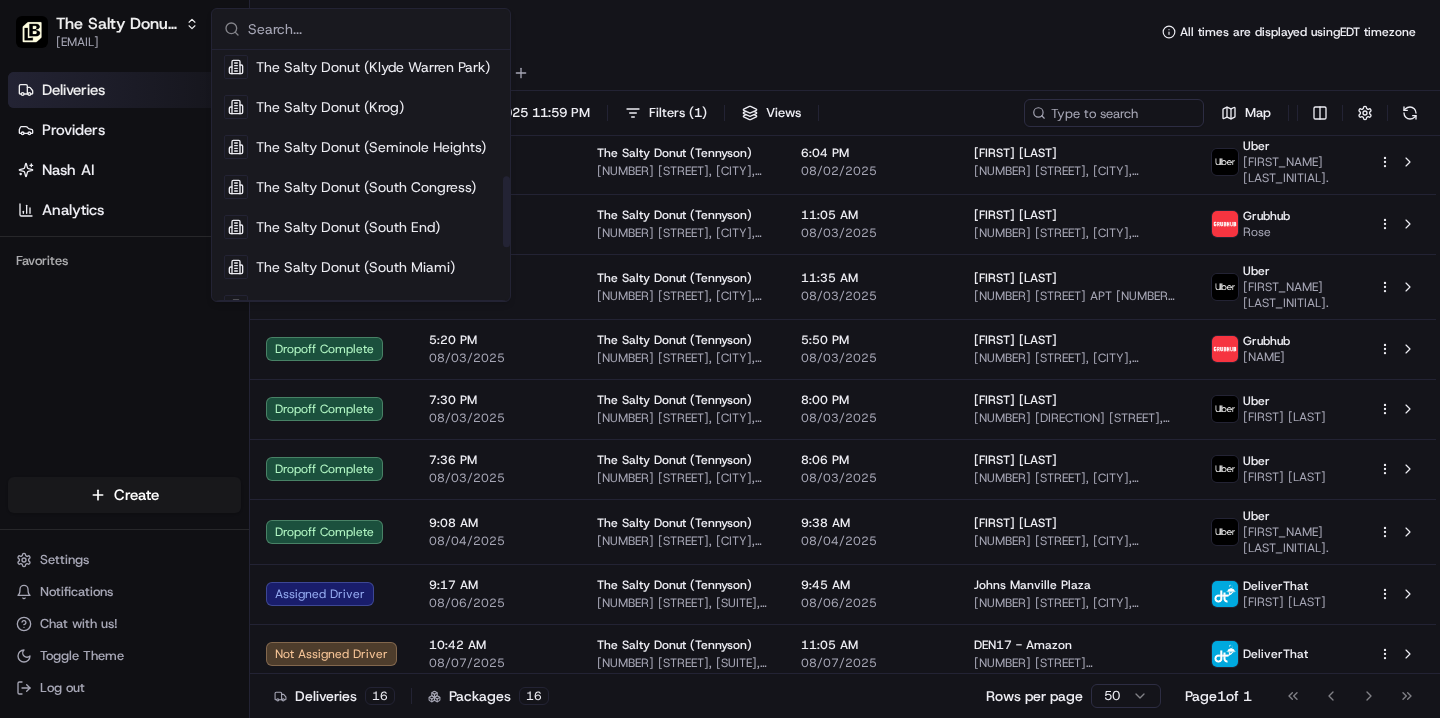scroll, scrollTop: 446, scrollLeft: 0, axis: vertical 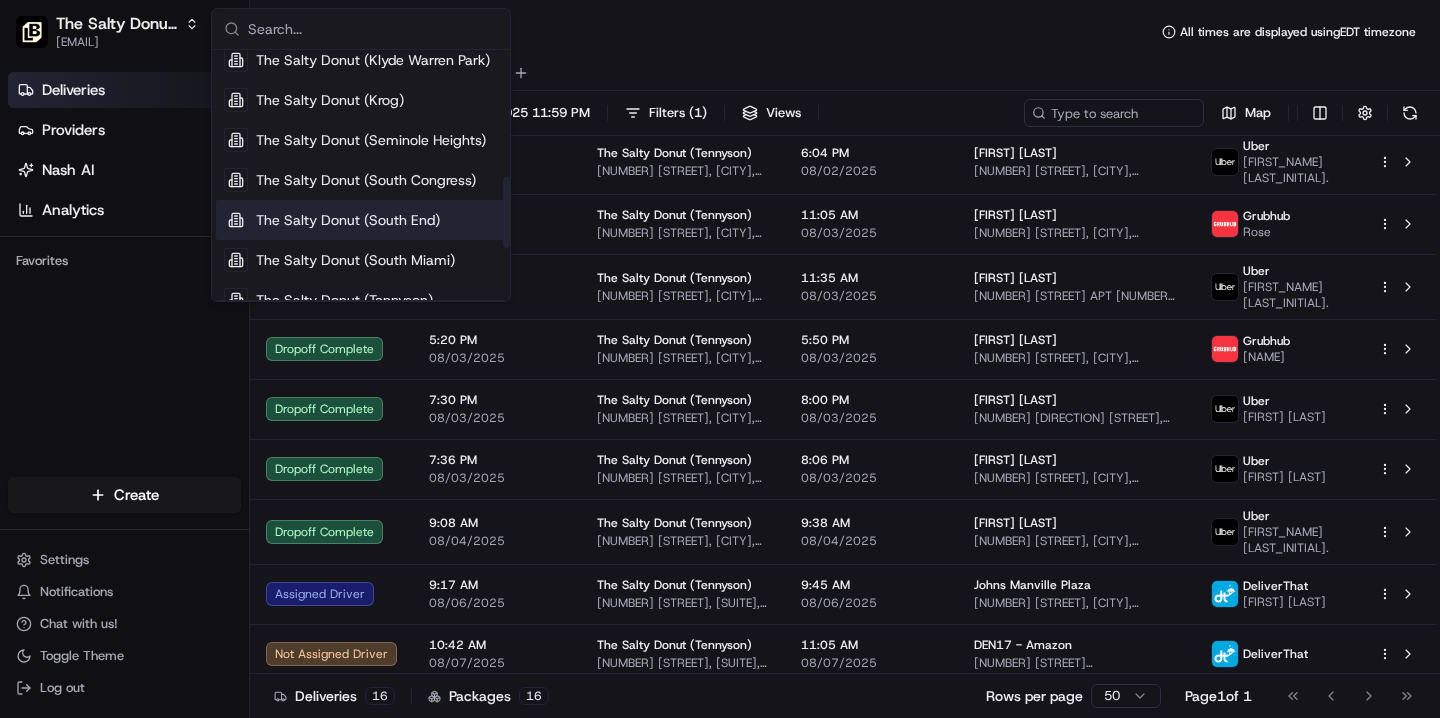 click on "The Salty Donut (South End)" at bounding box center (348, 220) 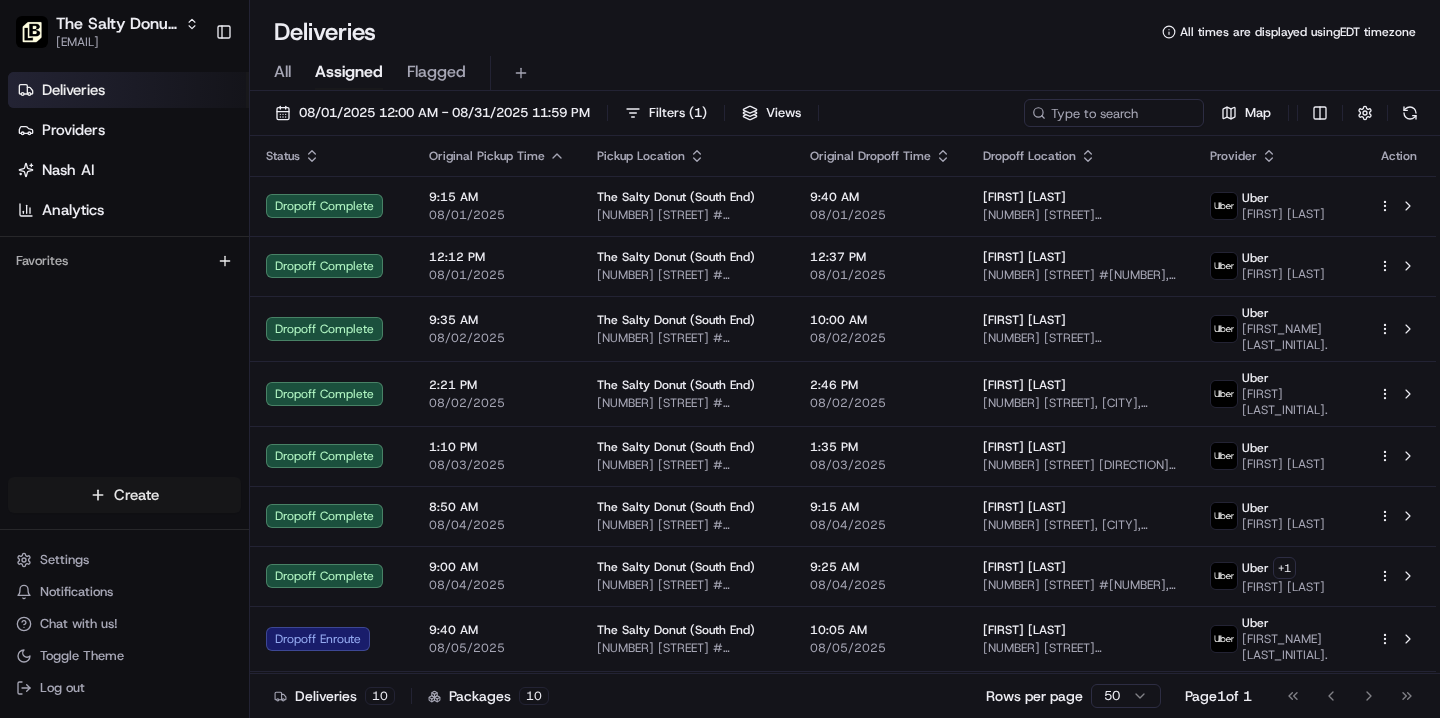 click on "The Salty Donut (South End) [EMAIL] Toggle Sidebar Deliveries Providers Nash AI Analytics Favorites Main Menu Members & Organization Organization Users Roles Preferences Customization Tracking Orchestration Automations Locations Pickup Locations Dropoff Locations Billing Billing Refund Requests Integrations Notification Triggers Webhooks API Keys Request Logs Create Settings Notifications Chat with us! Toggle Theme Log out Deliveries All times are displayed using  EDT   timezone All Assigned Flagged 08/01/2025 12:00 AM - 08/31/2025 11:59 PM Filters ( 1 ) Views Map Status Original Pickup Time Pickup Location Original Dropoff Time Dropoff Location Provider Action Dropoff Complete 9:15 AM 08/01/2025 The Salty Donut (South End) [NUMBER] [STREET] #[NUMBER], [CITY], [STATE] [POSTAL_CODE], [COUNTRY] 9:40 AM 08/01/2025 Heaven DeLaZerda [NUMBER] [STREET] [STREET_NAME], [CITY], [STATE] [POSTAL_CODE], [COUNTRY] Uber james E. Dropoff Complete 12:12 PM 08/01/2025 The Salty Donut (South End) [NUMBER] [STREET] #[NUMBER], [CITY], [STATE] [POSTAL_CODE], [COUNTRY] +" at bounding box center (720, 359) 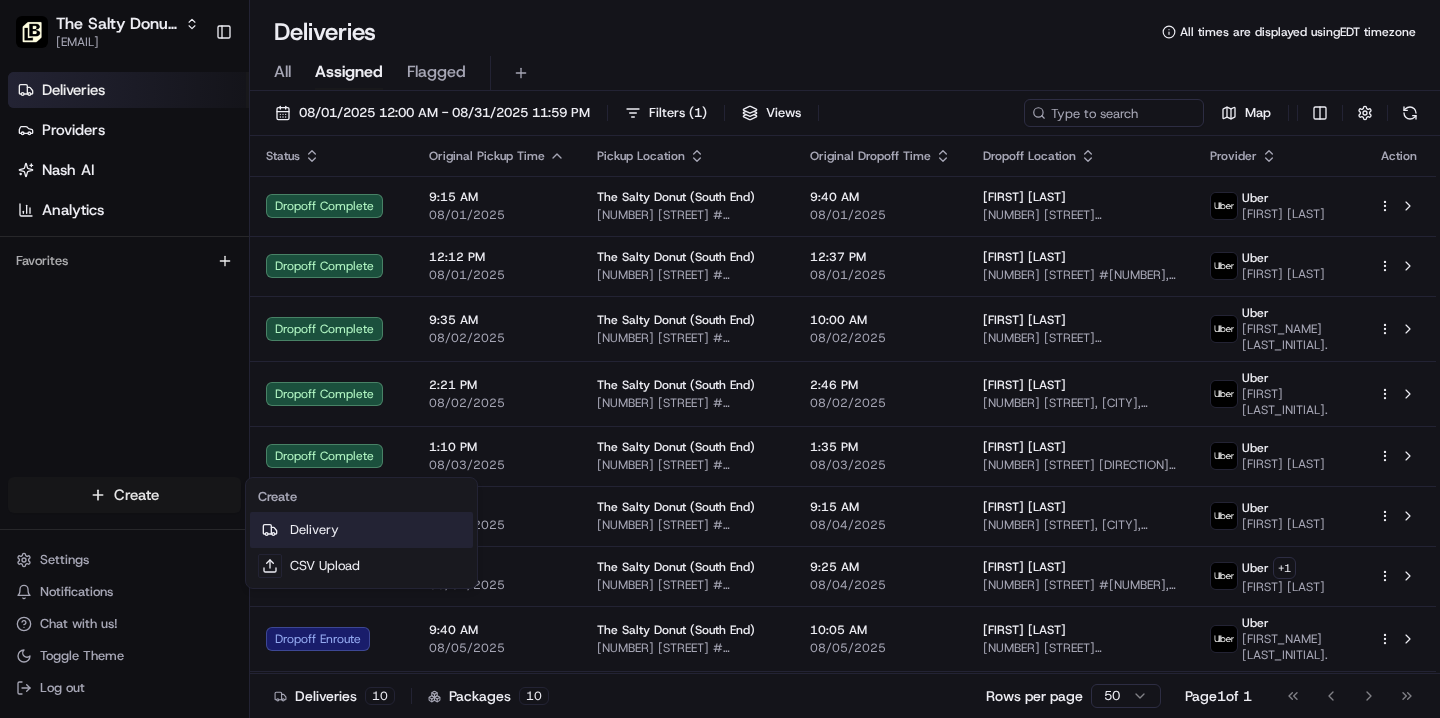 click on "Delivery" at bounding box center [361, 530] 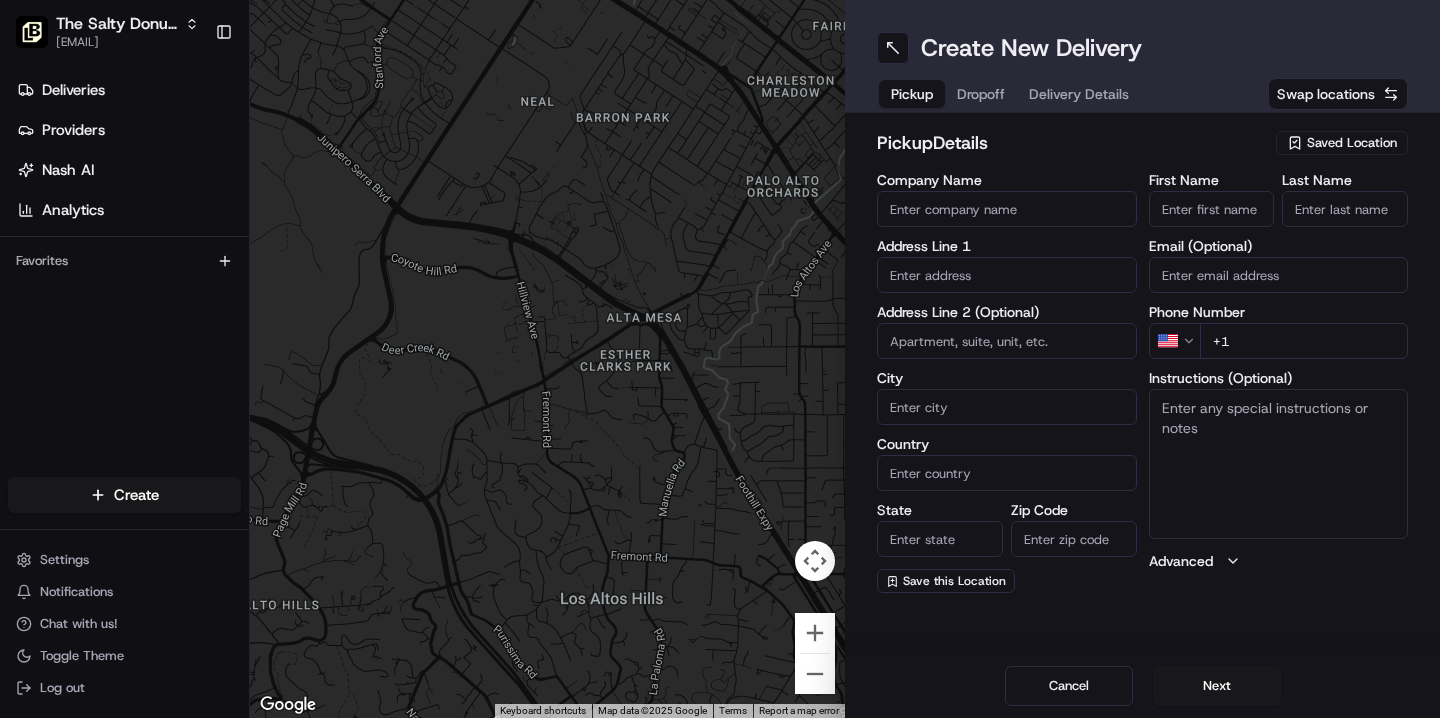 click on "Saved Location" at bounding box center [1352, 143] 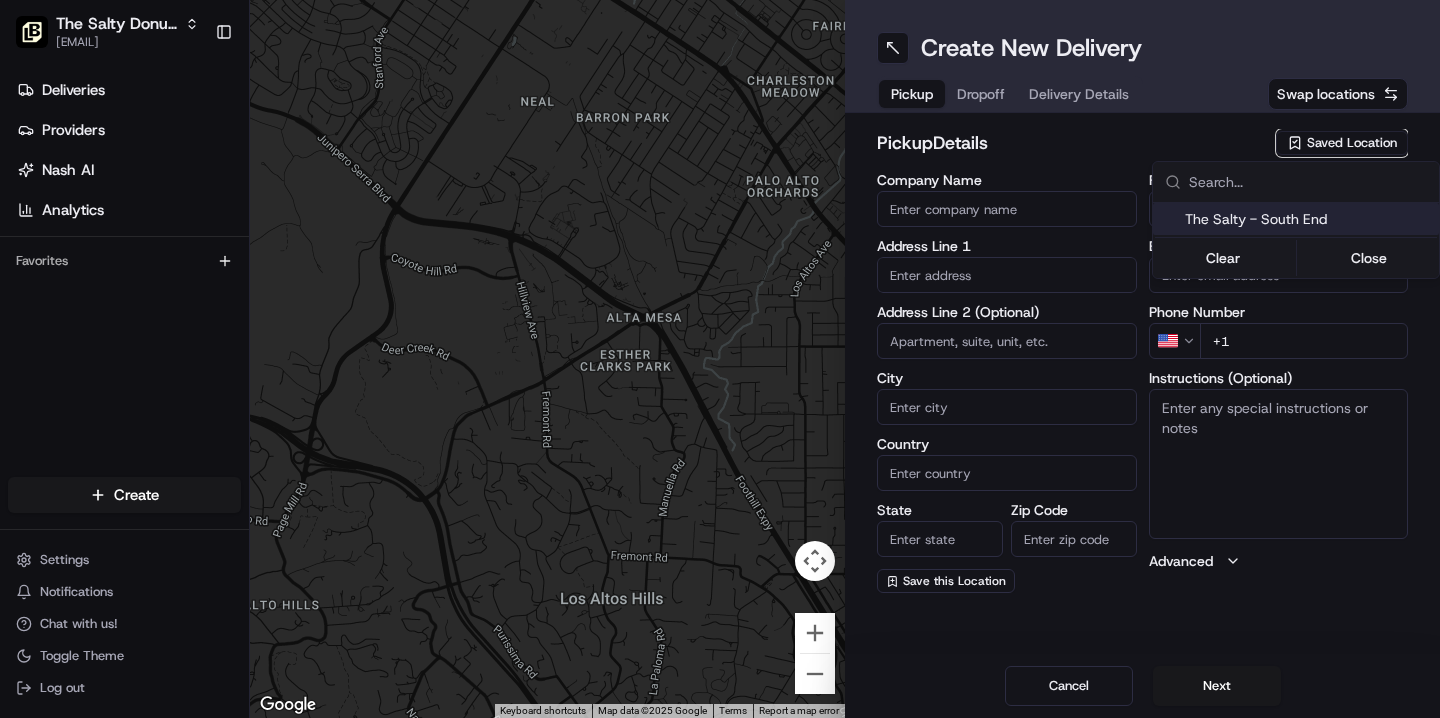 click on "The Salty - South End" at bounding box center (1308, 219) 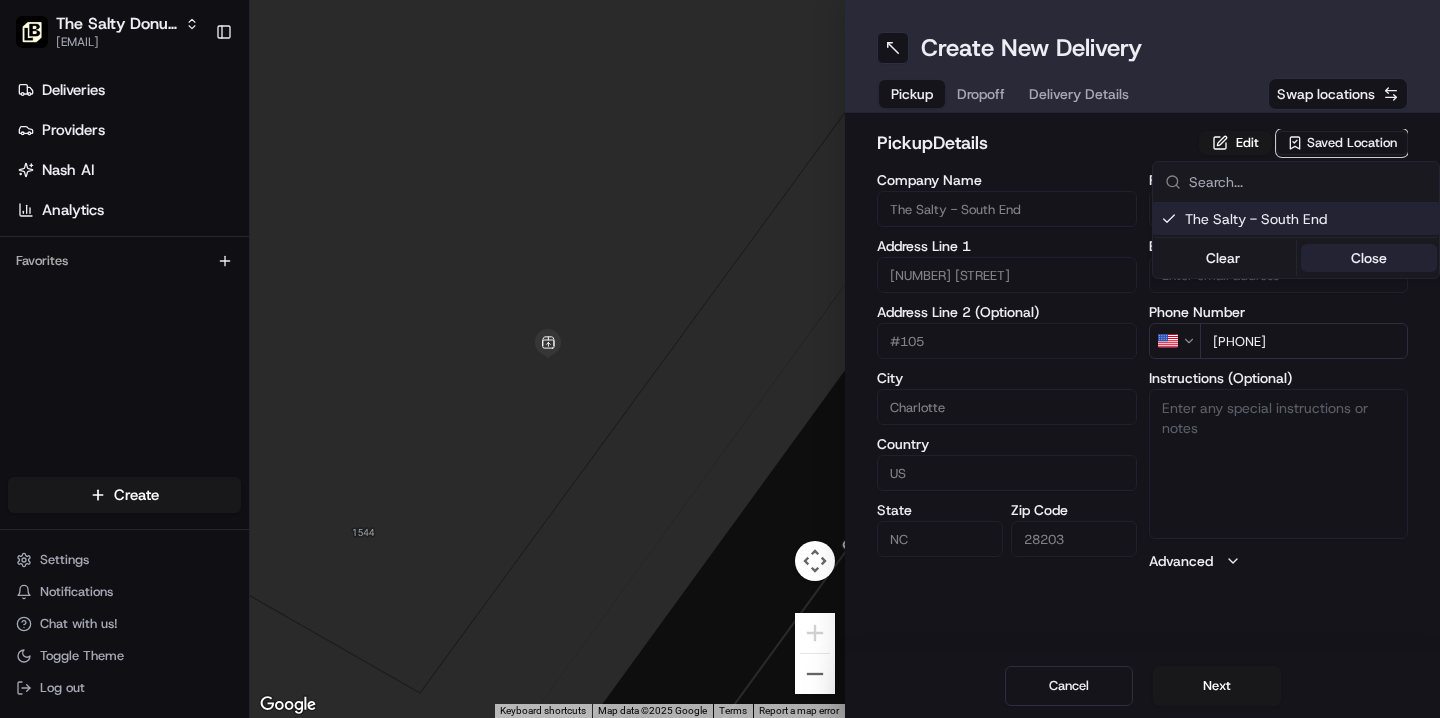 click on "Close" at bounding box center [1369, 258] 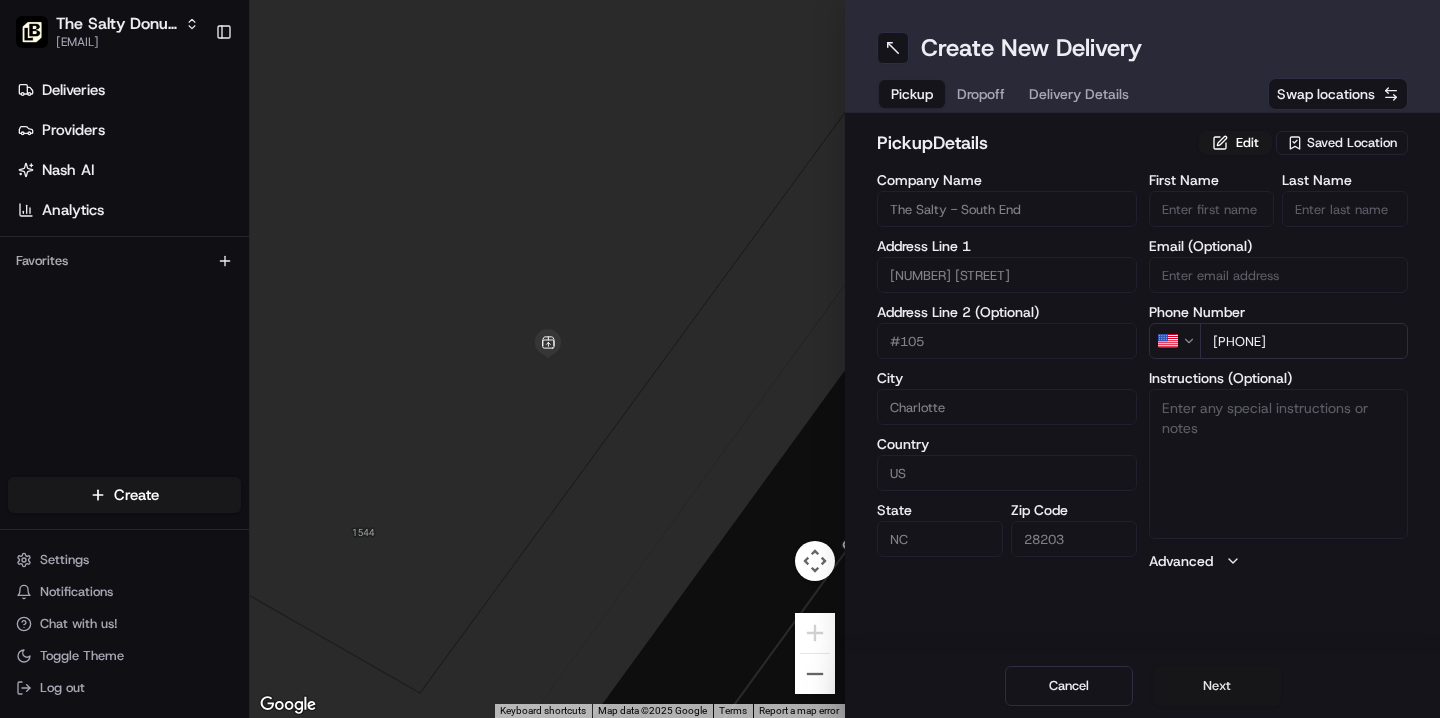 click on "Next" at bounding box center (1217, 686) 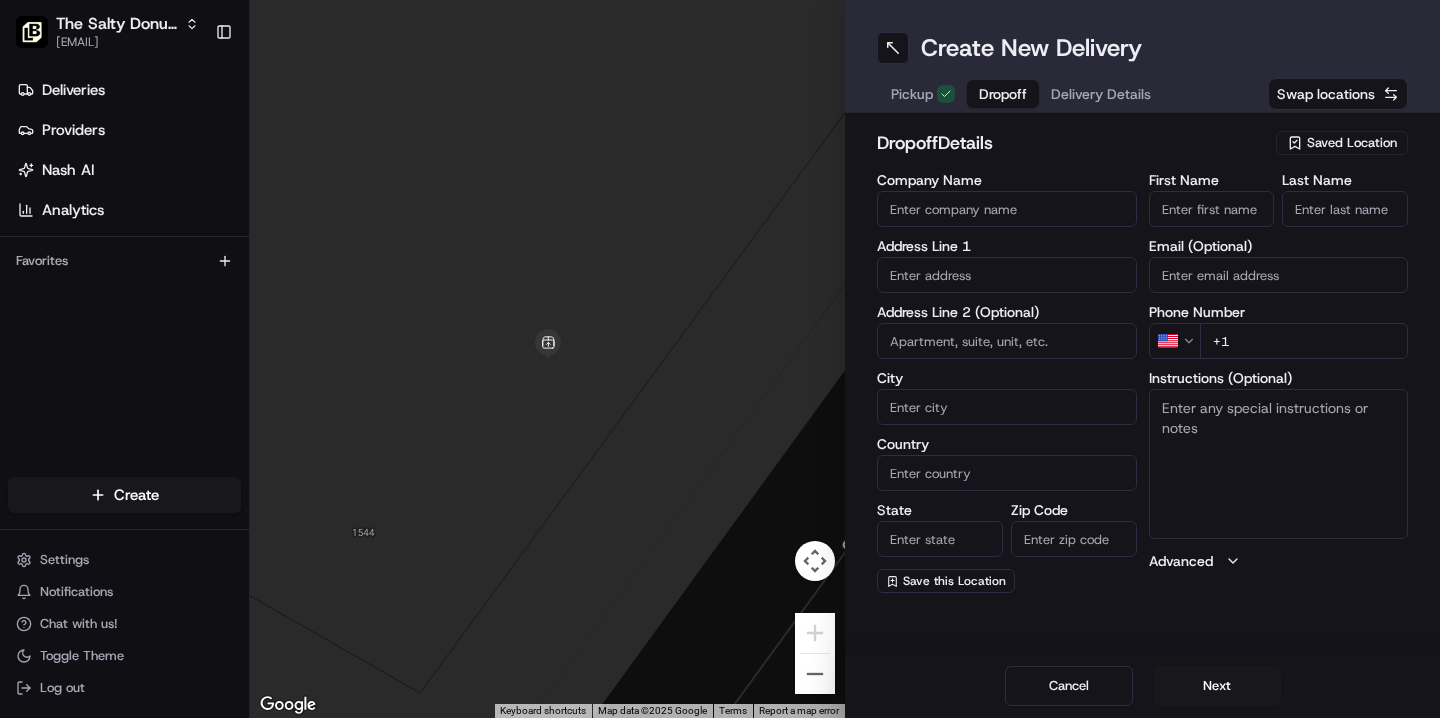 click on "Company Name" at bounding box center (1007, 209) 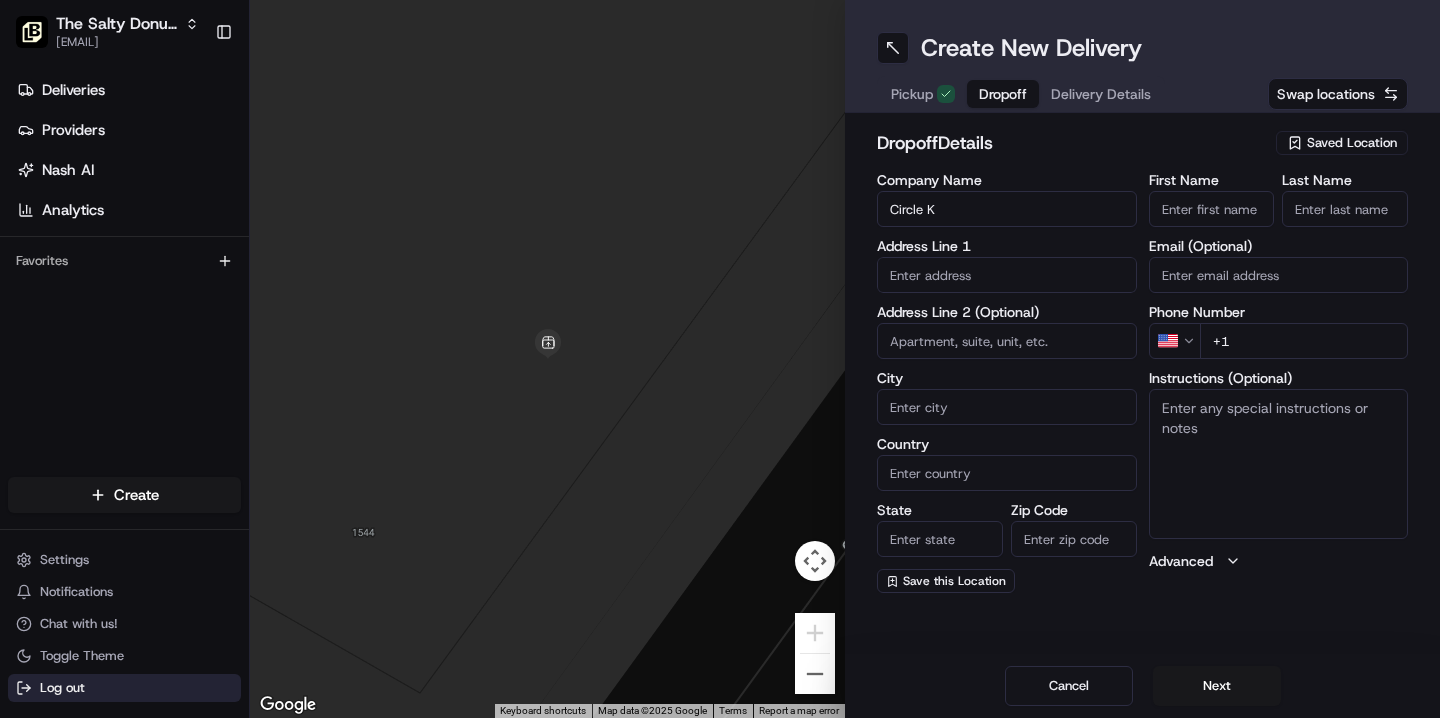 type on "Circle K" 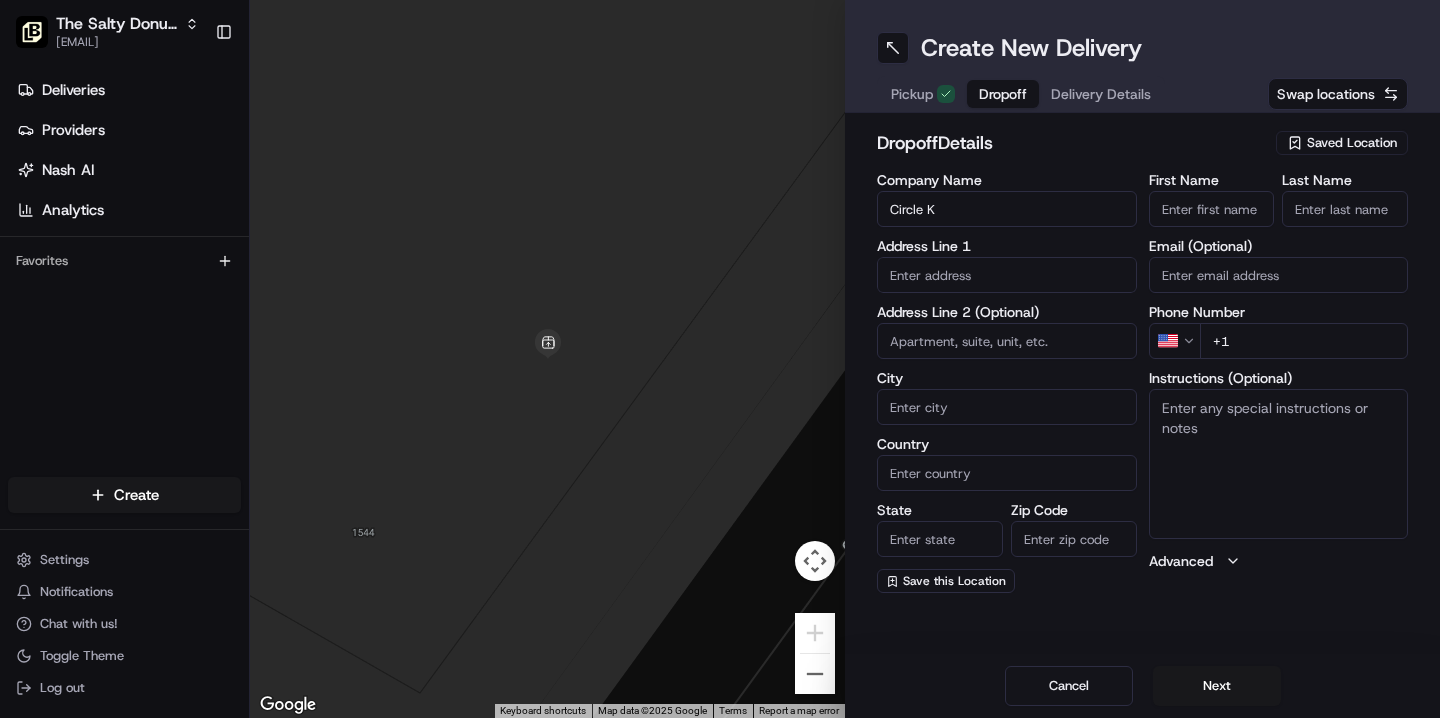 click at bounding box center [1007, 275] 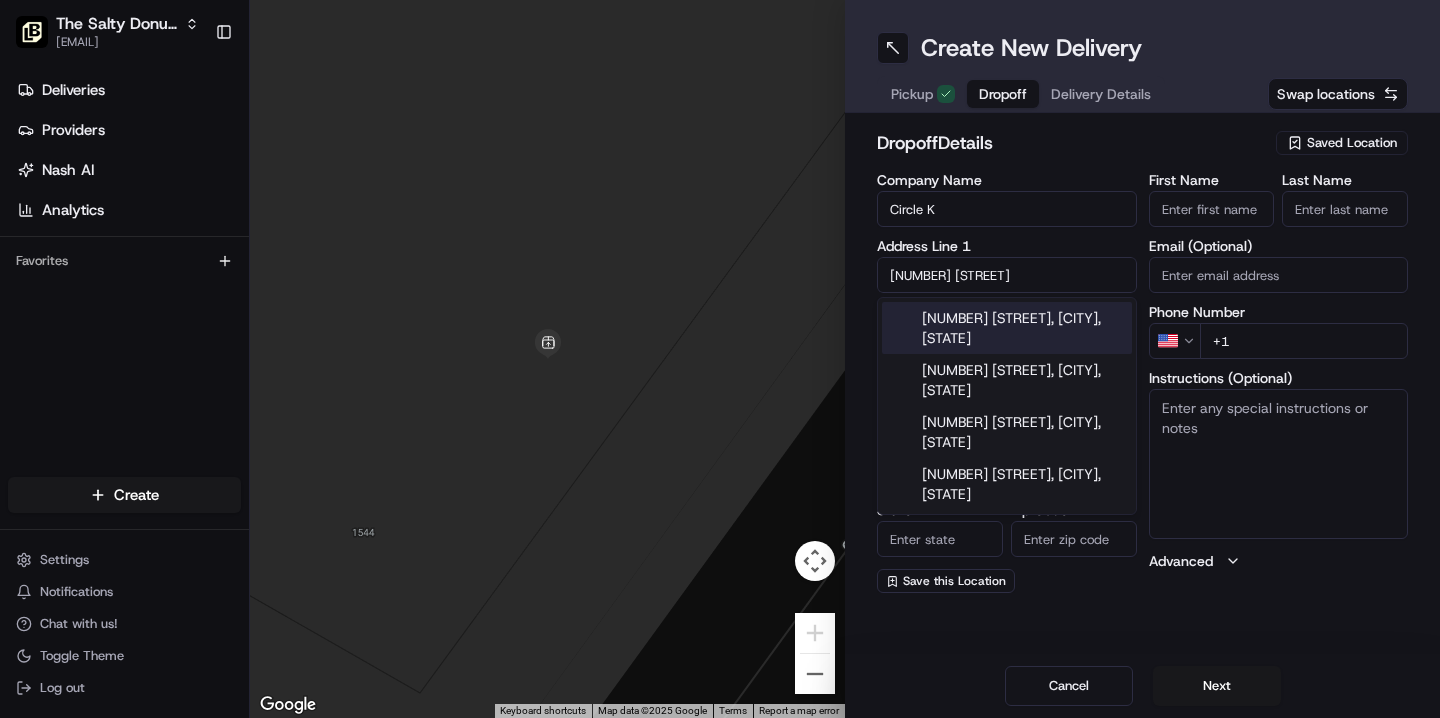 click on "[NUMBER] [STREET], [CITY], [STATE]" at bounding box center [1007, 328] 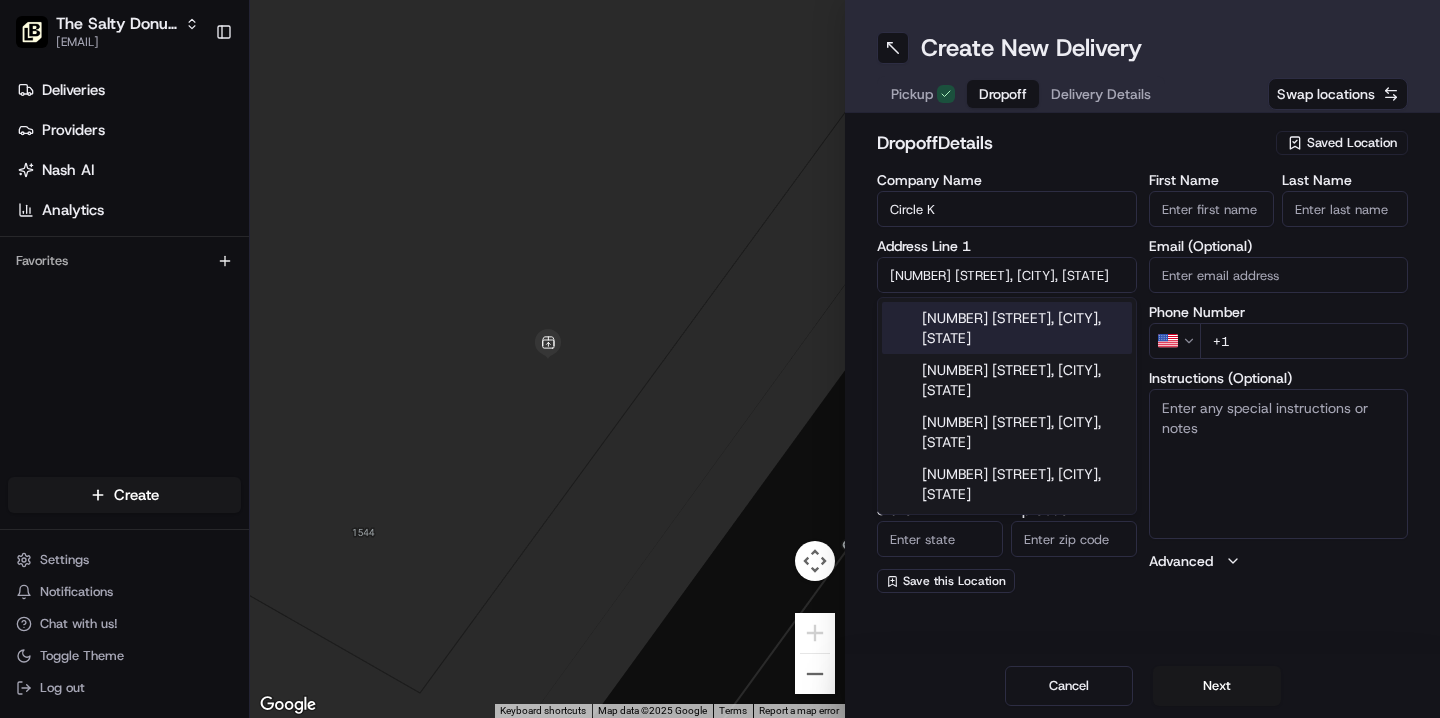 type on "[NUMBER] [STREET], [CITY], [STATE] [POSTAL_CODE], [COUNTRY]" 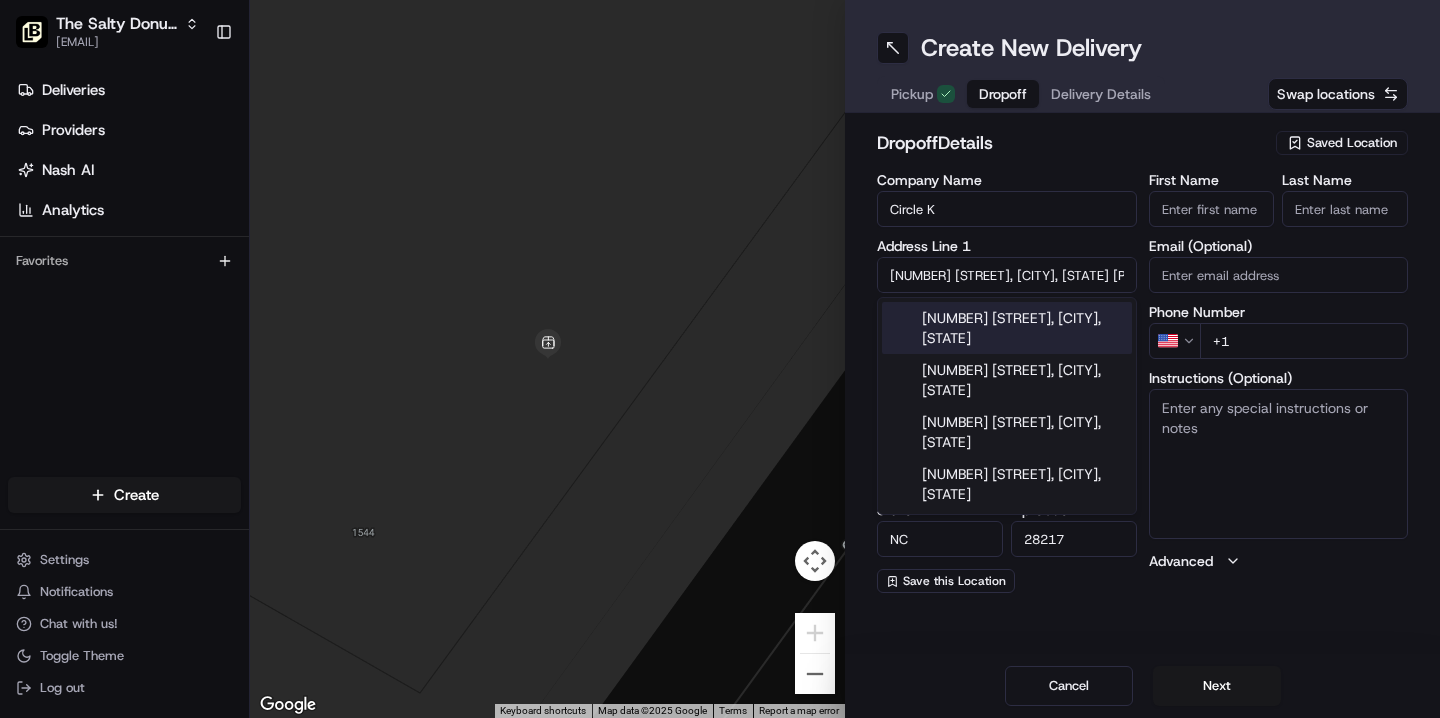 type on "[NUMBER] [DIRECTION] [STREET]" 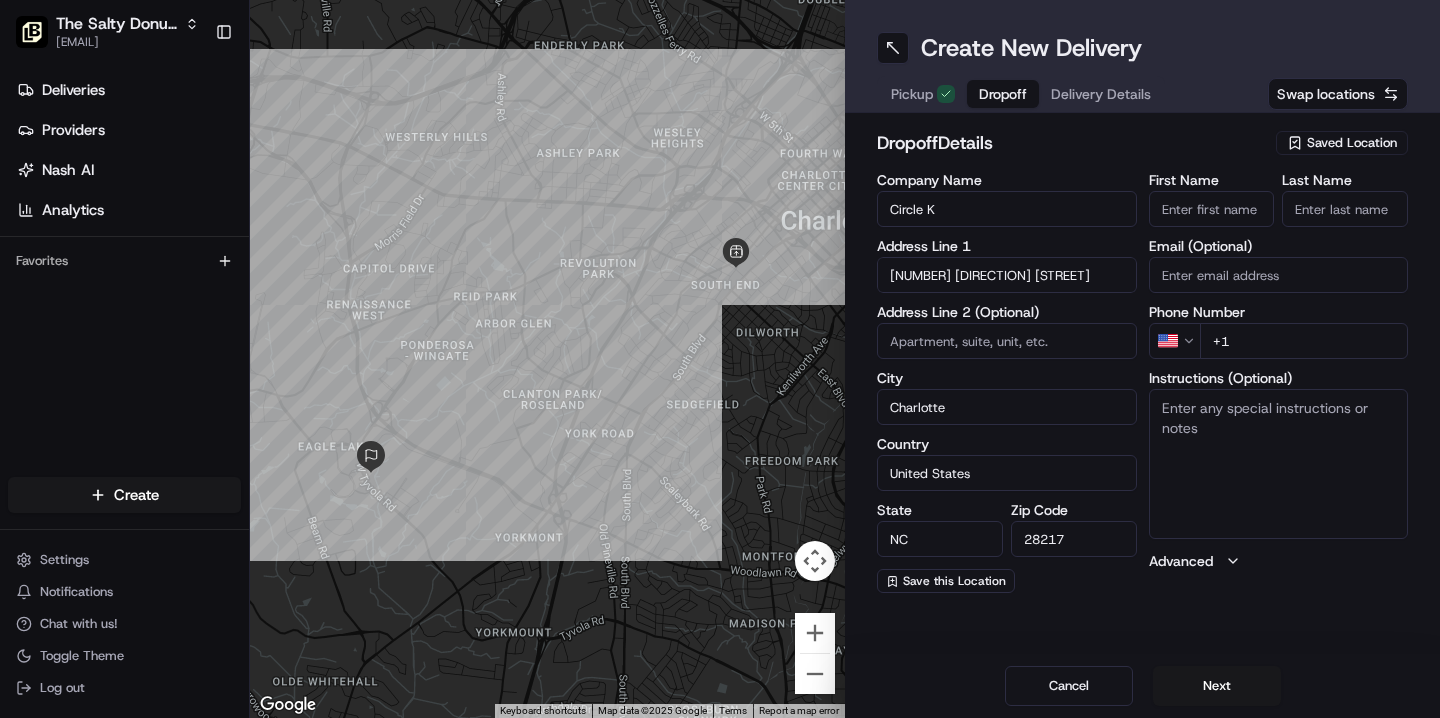 click on "Instructions (Optional)" at bounding box center (1279, 464) 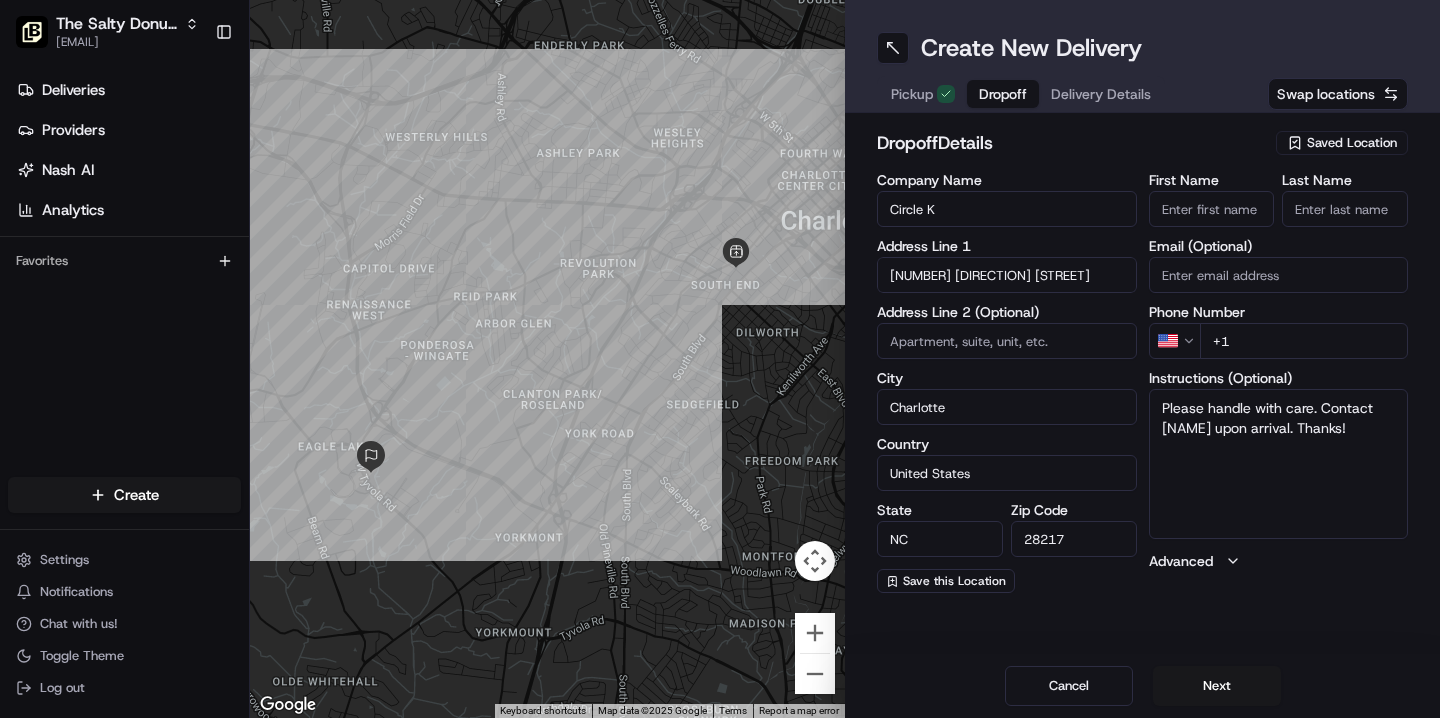 type on "Please handle with care. Contact [NAME] upon arrival. Thanks!" 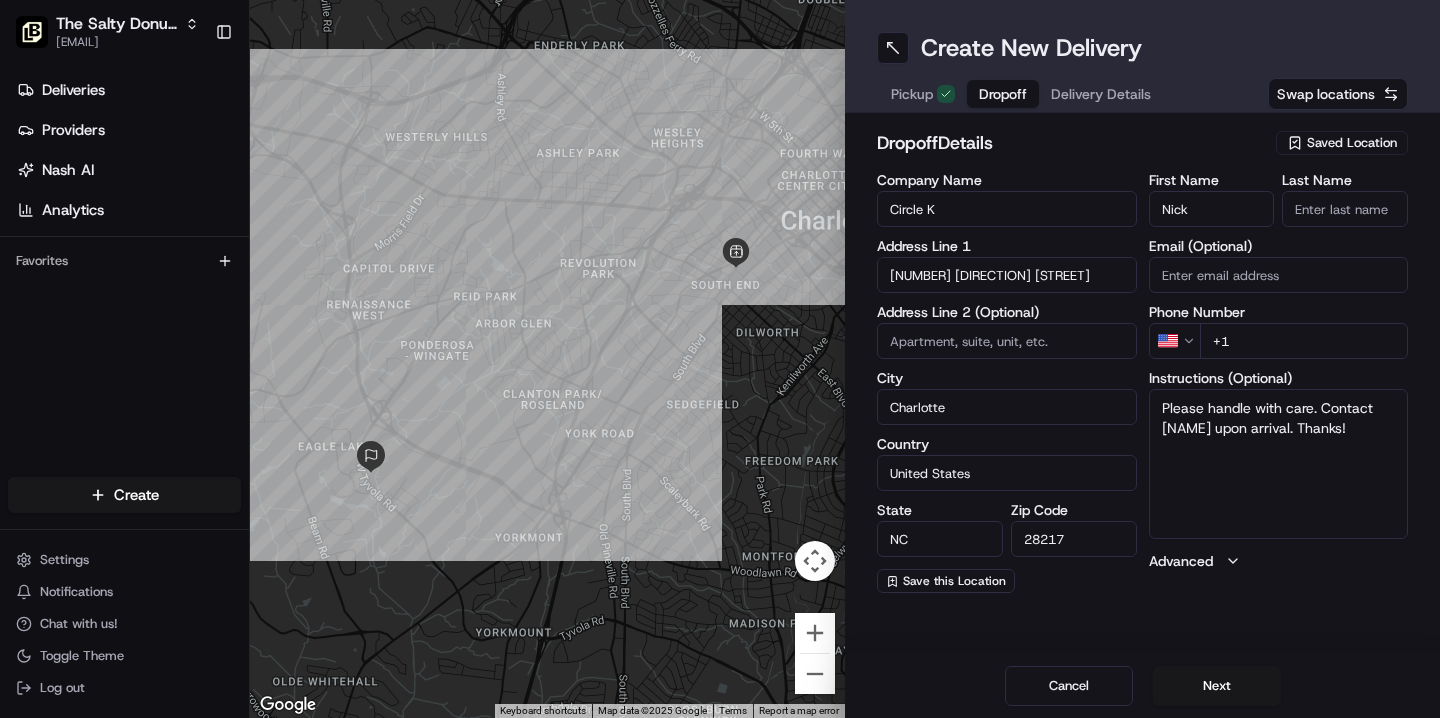 type on "Nick" 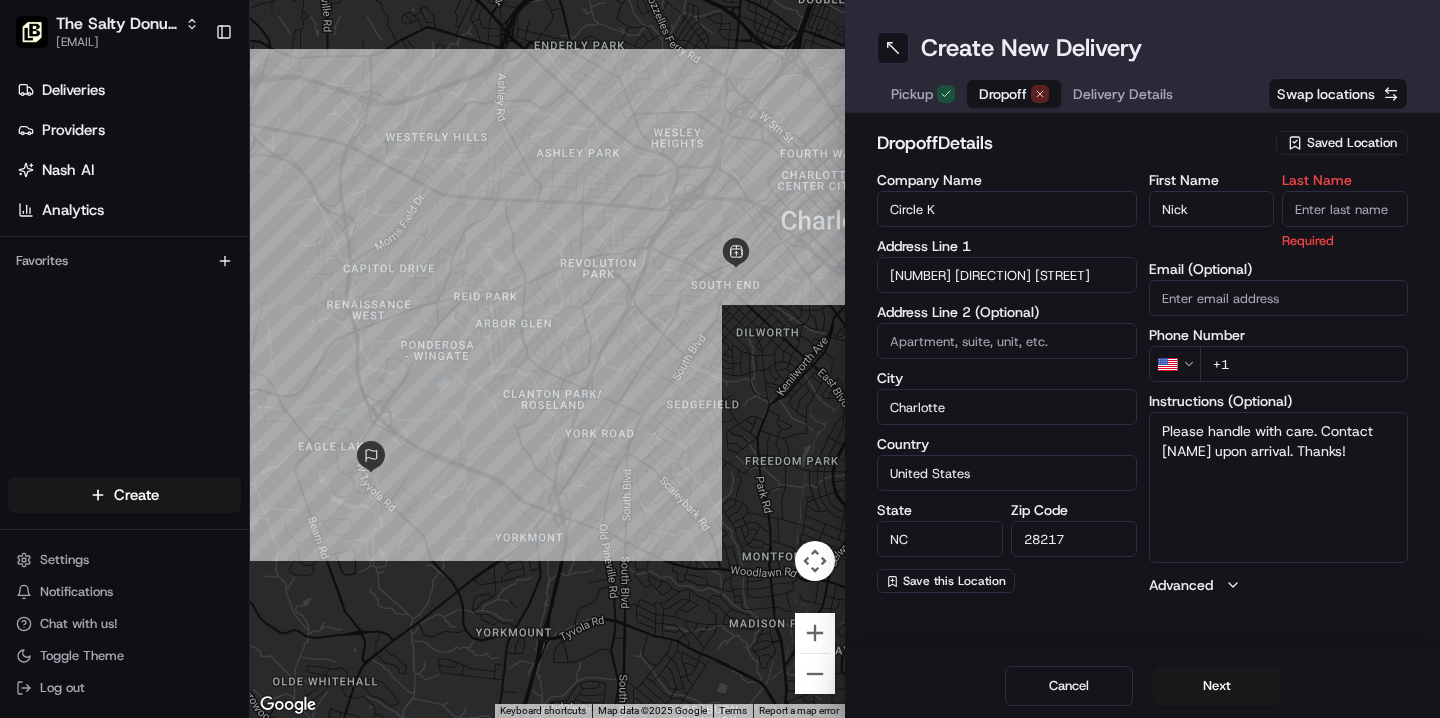 paste on "[PHONE]" 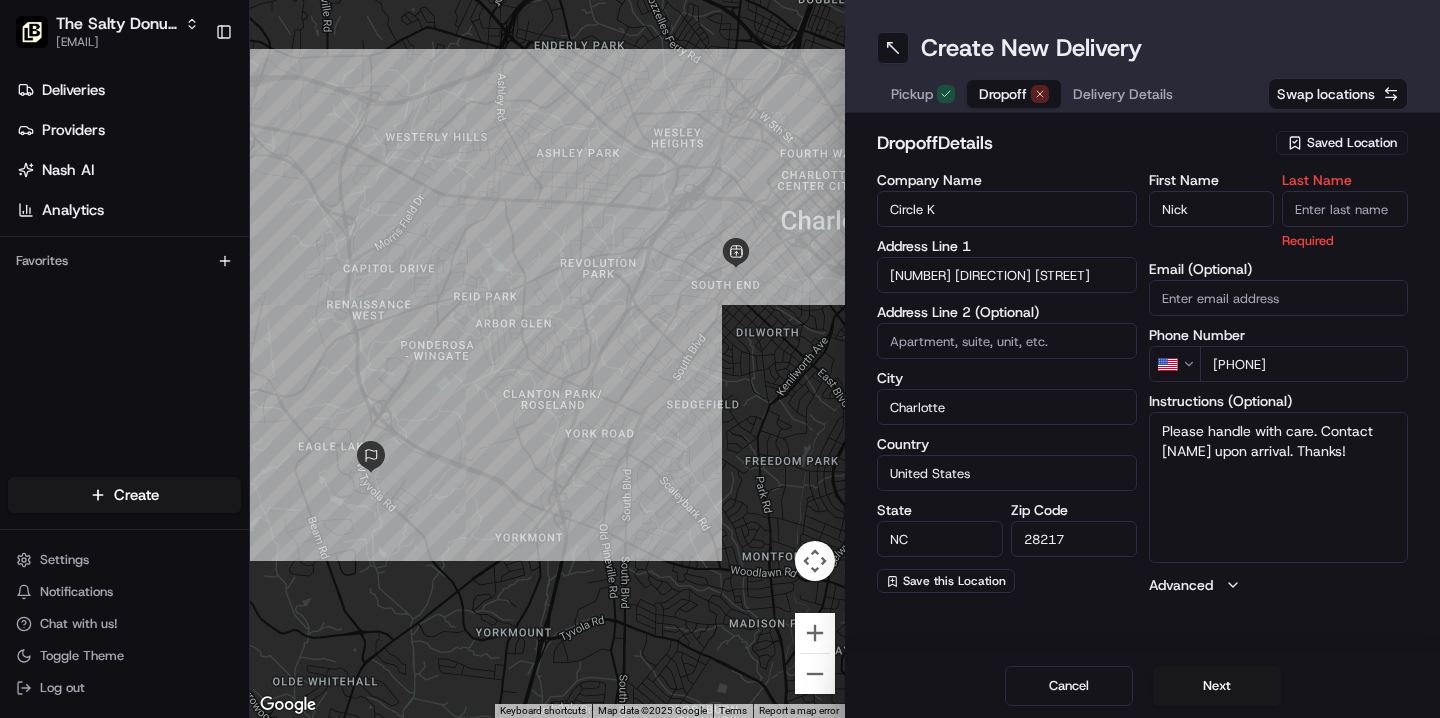 type on "[PHONE]" 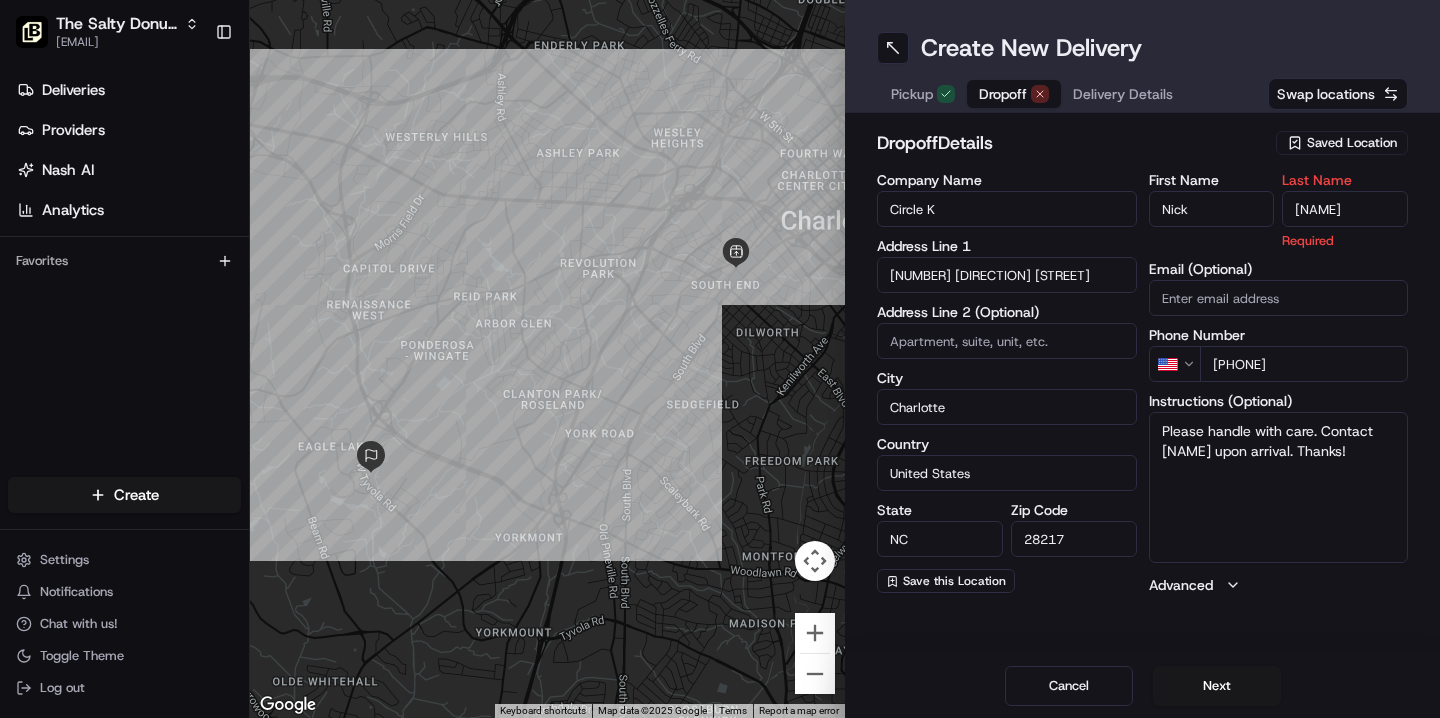 type on "[NAME]" 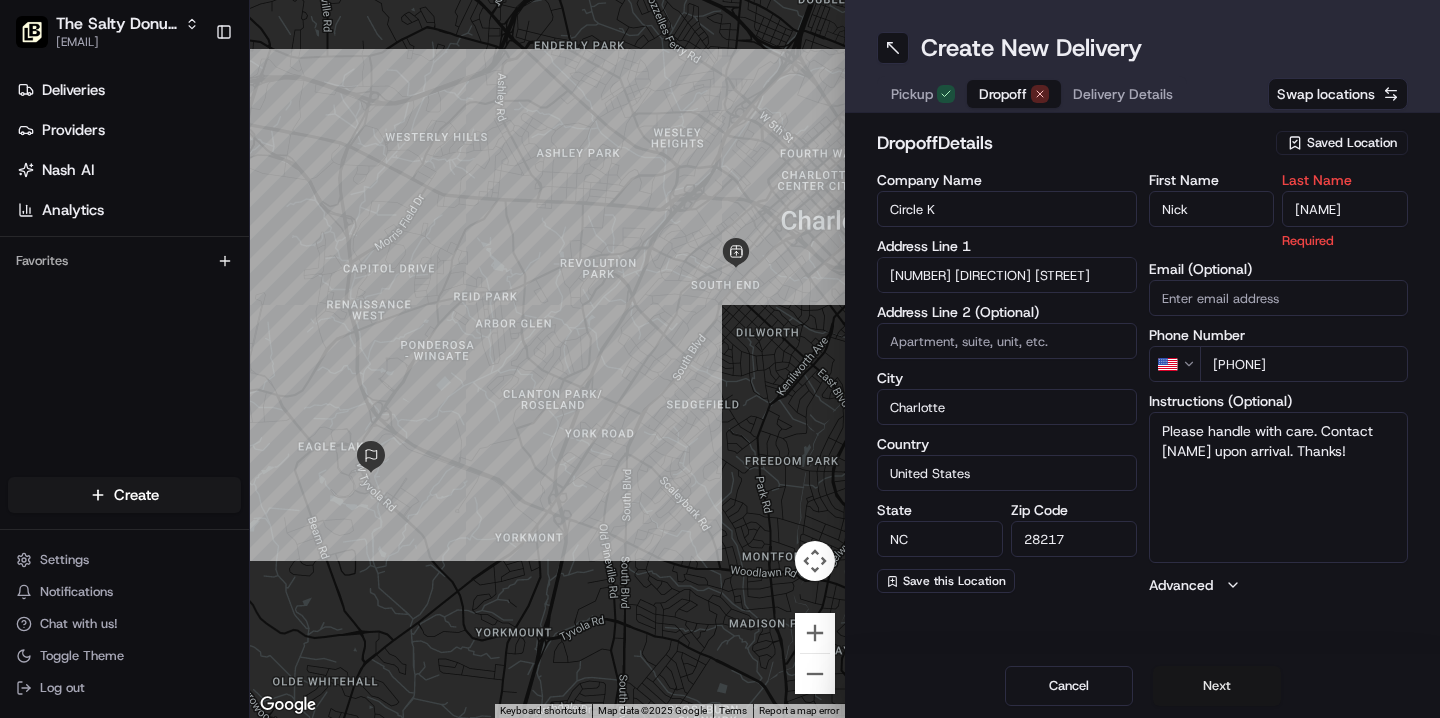 click on "Next" at bounding box center [1217, 686] 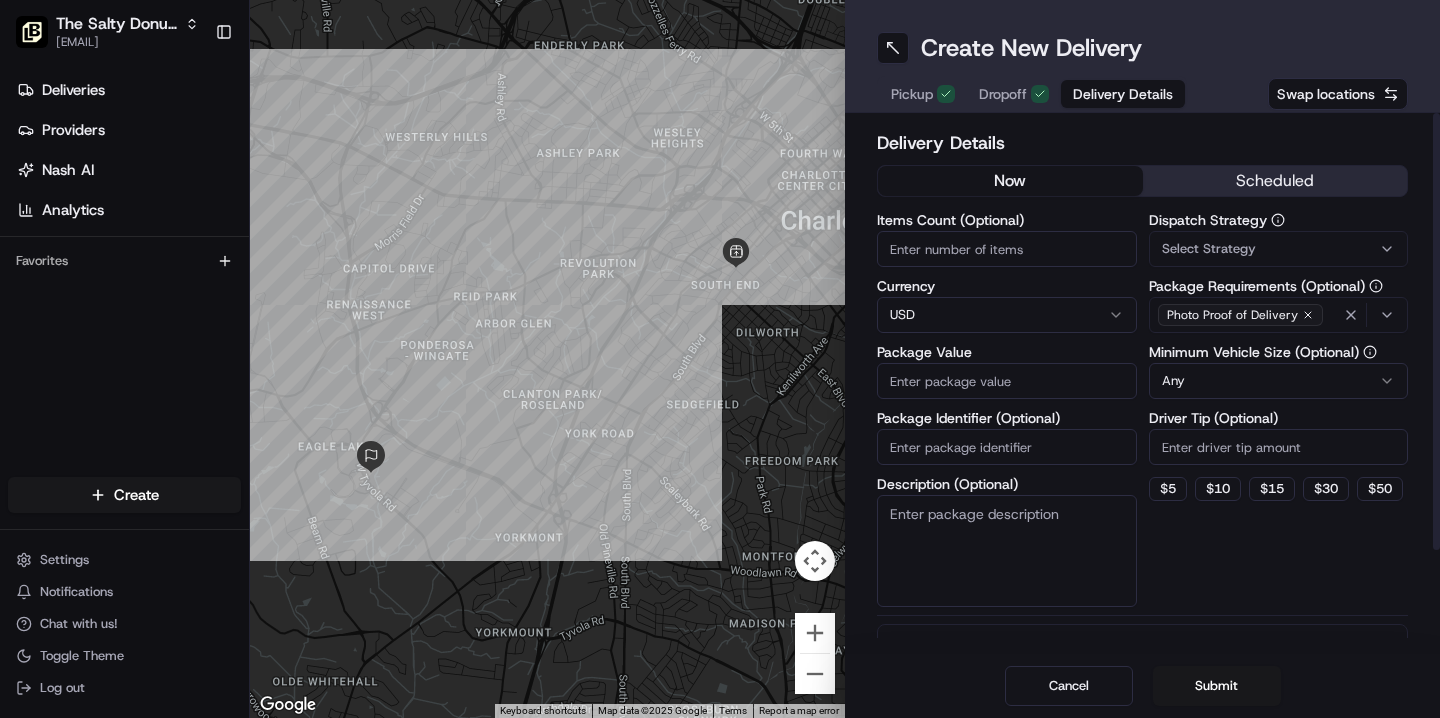 click on "scheduled" at bounding box center (1275, 181) 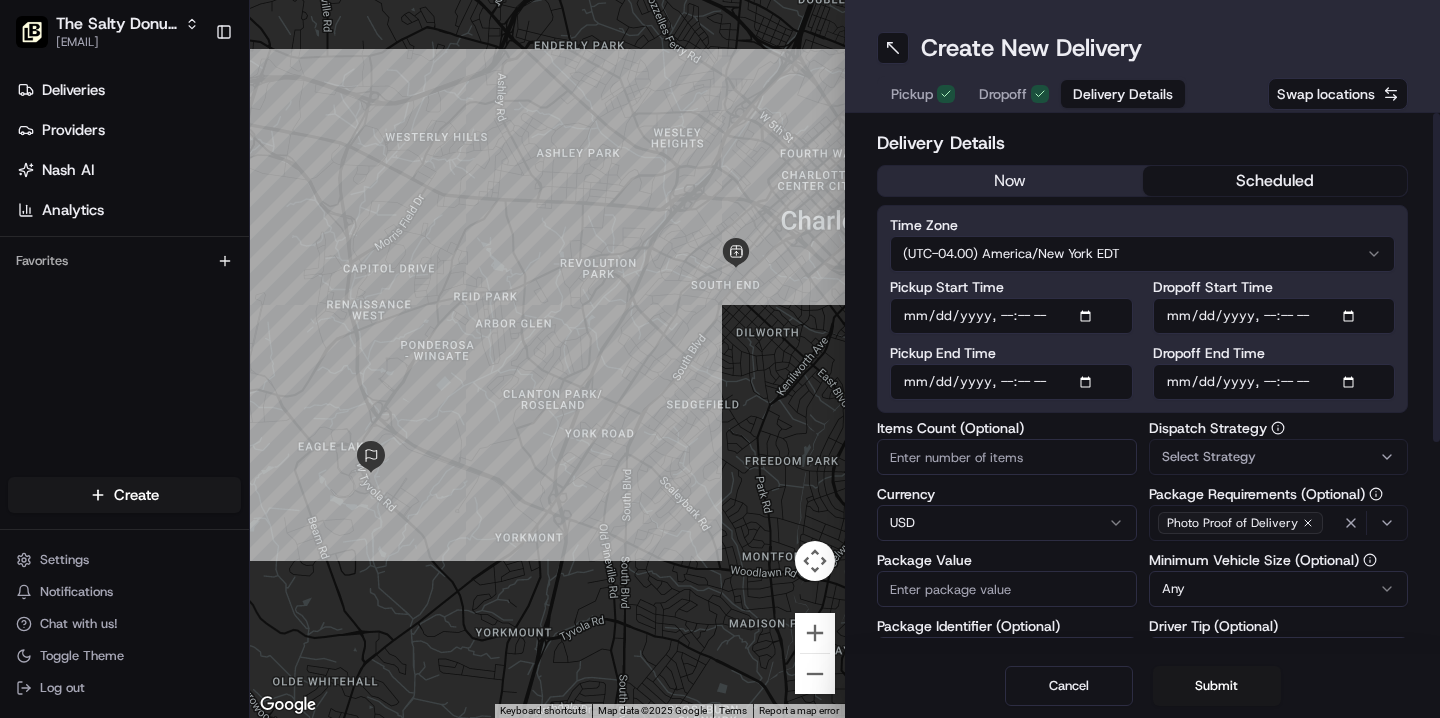 click on "Dropoff Start Time" at bounding box center [1274, 316] 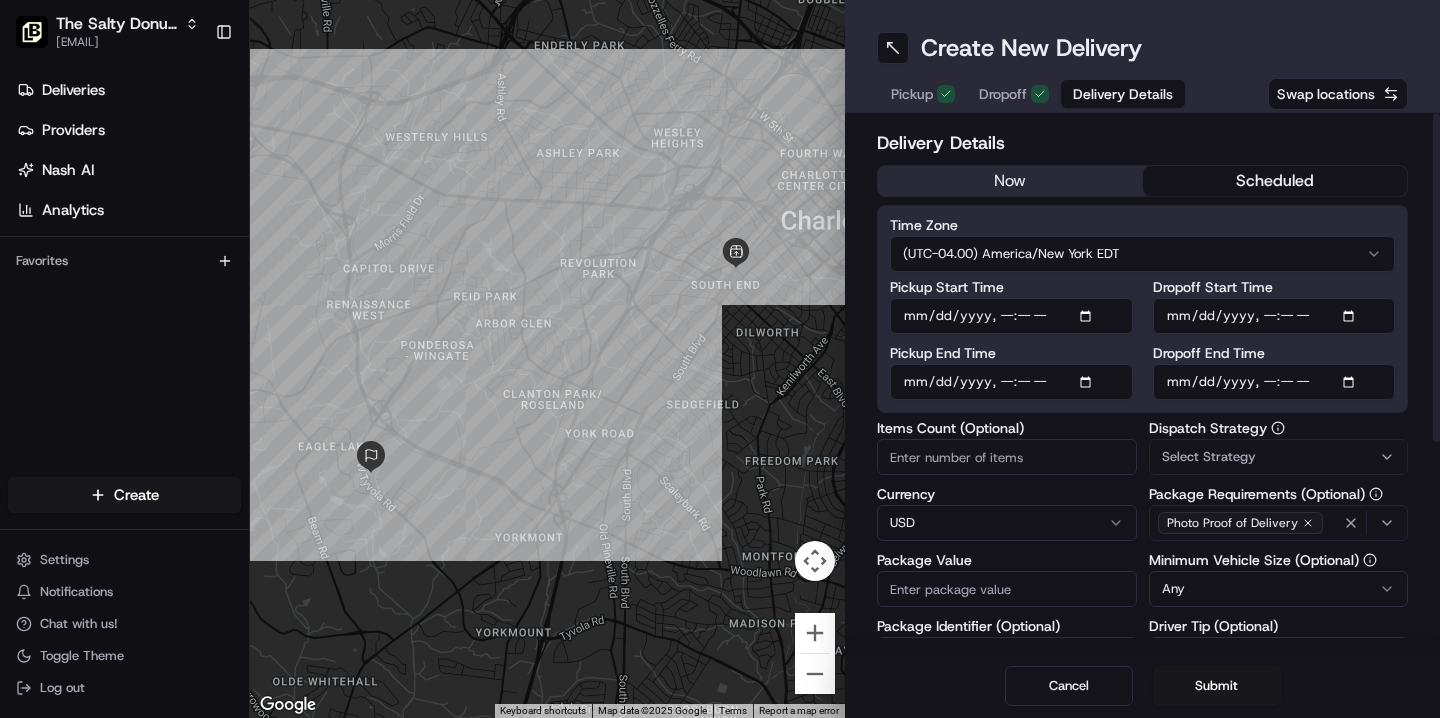 type on "[DATE]T[TIME]" 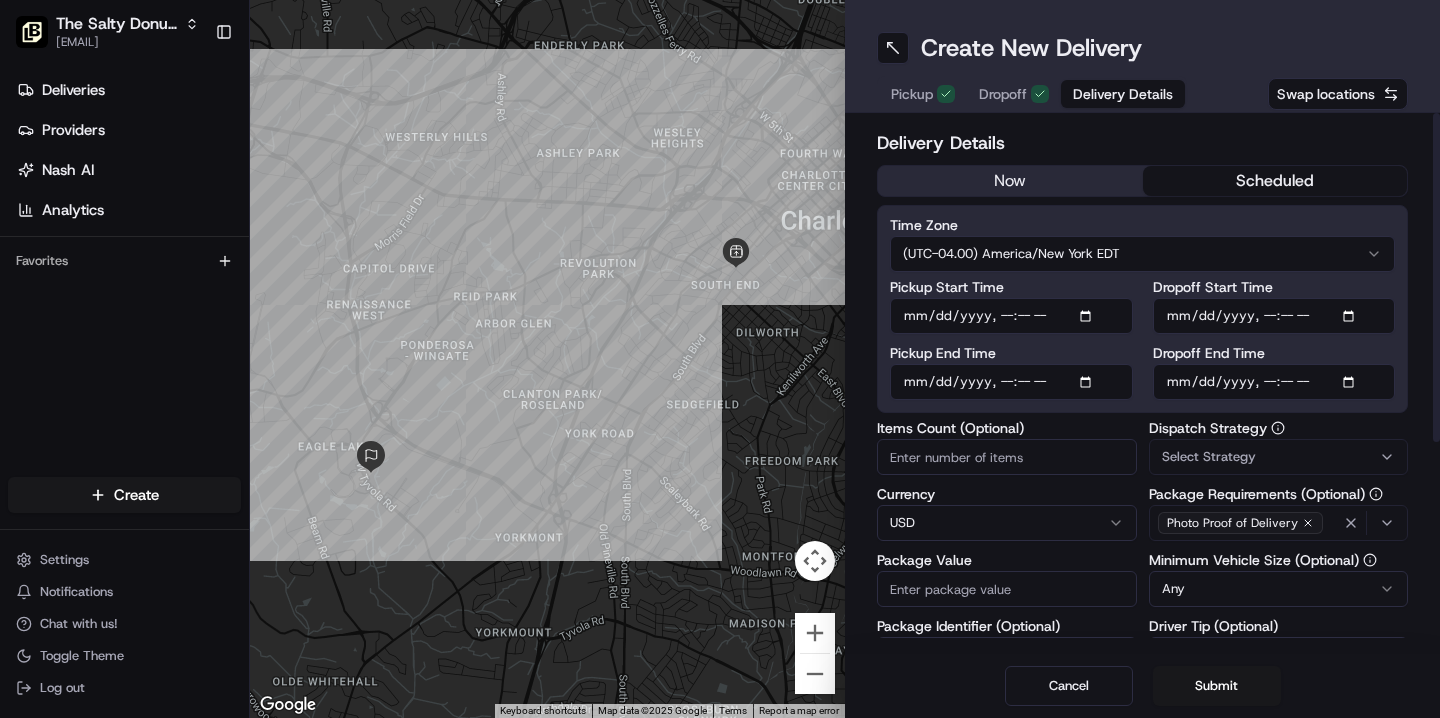 click on "Dropoff End Time" at bounding box center (1274, 382) 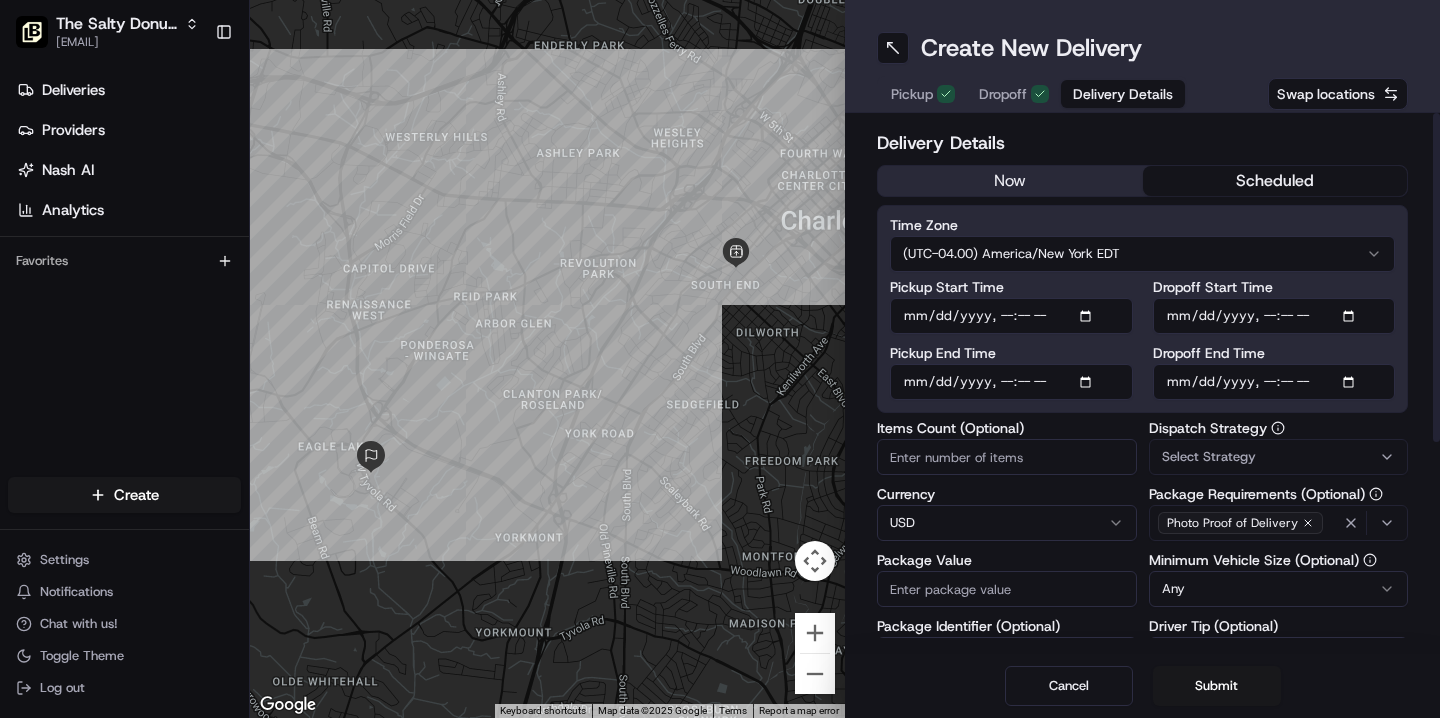 type on "[DATE]T[TIME]" 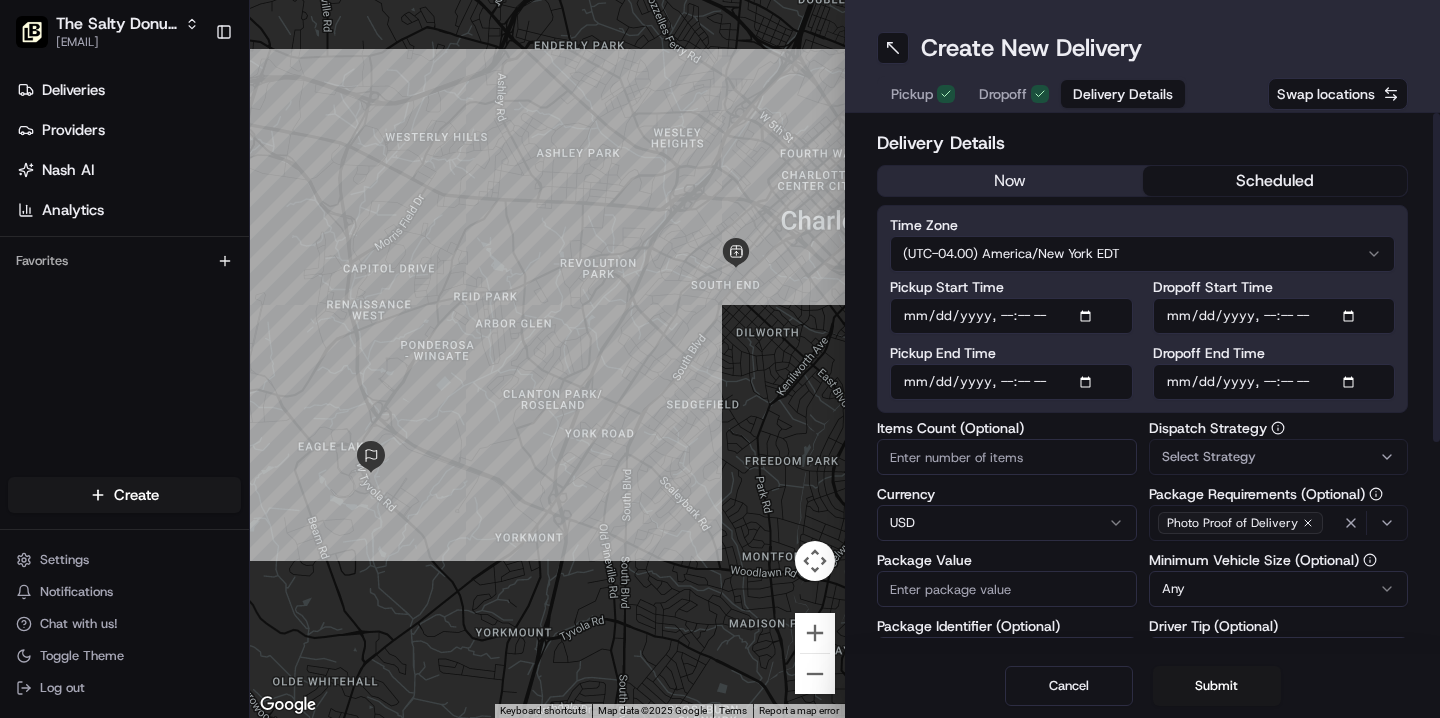 click on "Select Strategy" at bounding box center [1209, 457] 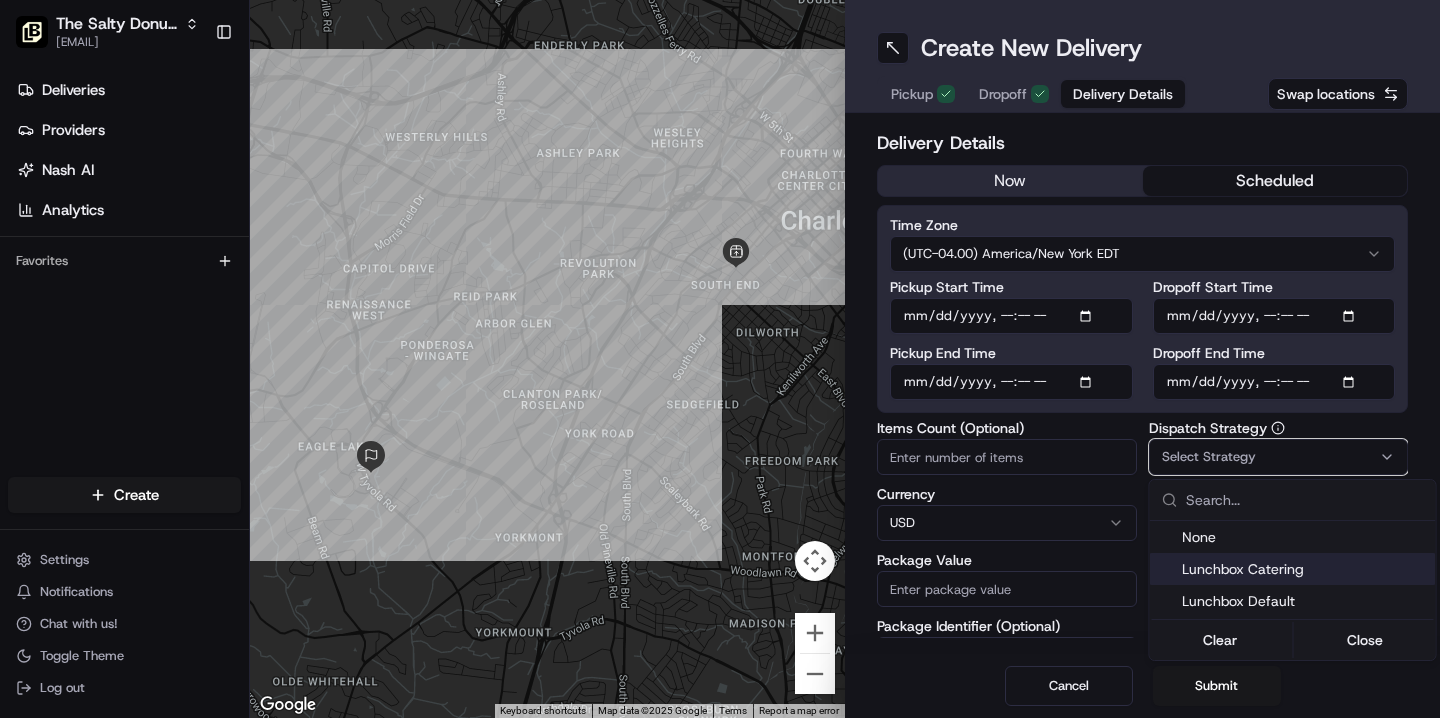 click on "Lunchbox Catering" at bounding box center (1305, 569) 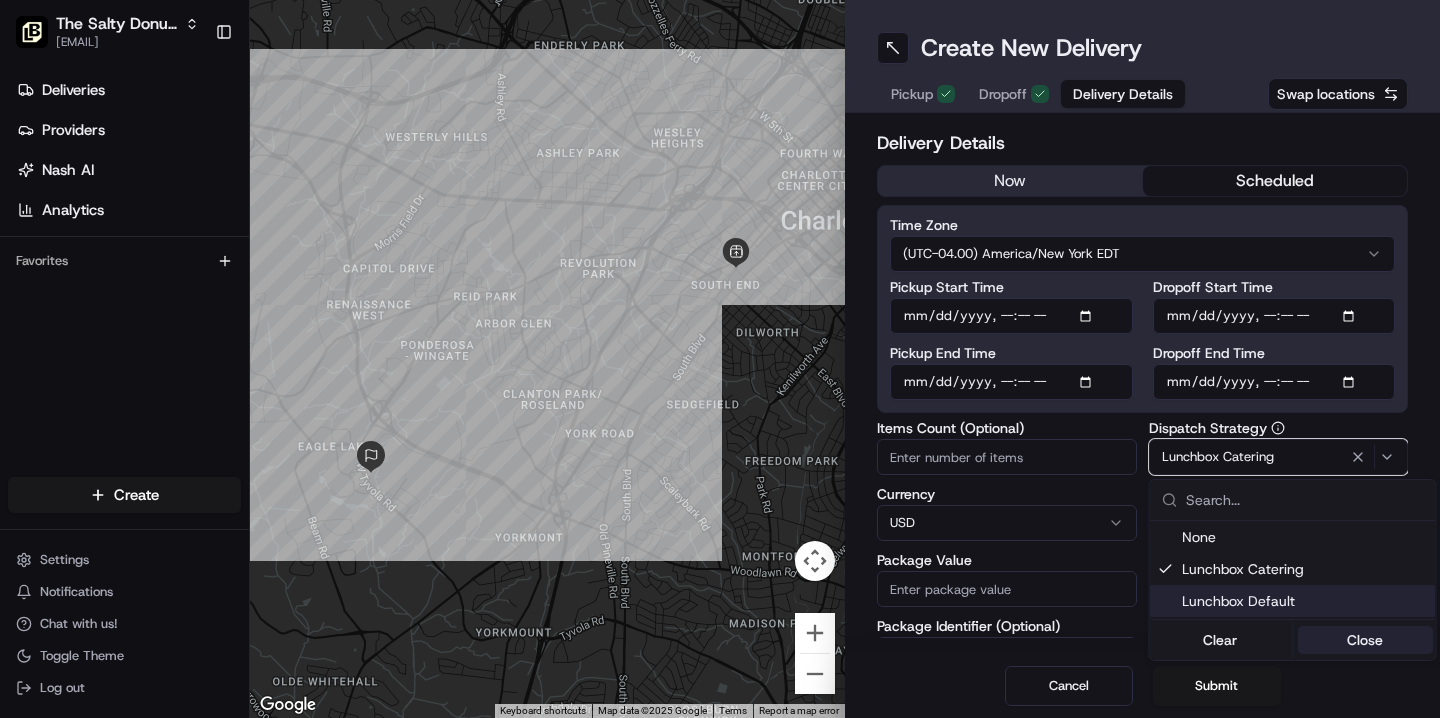 click on "Close" at bounding box center (1365, 640) 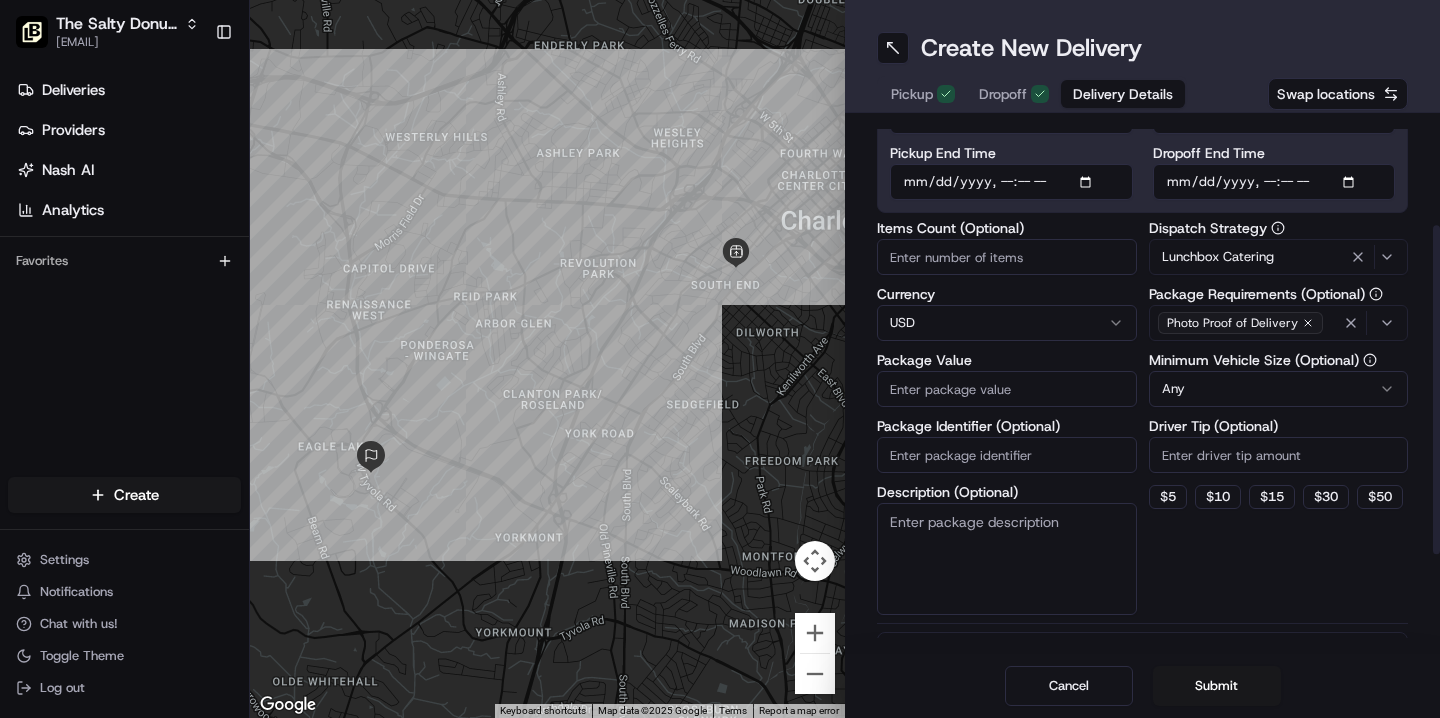 scroll, scrollTop: 212, scrollLeft: 0, axis: vertical 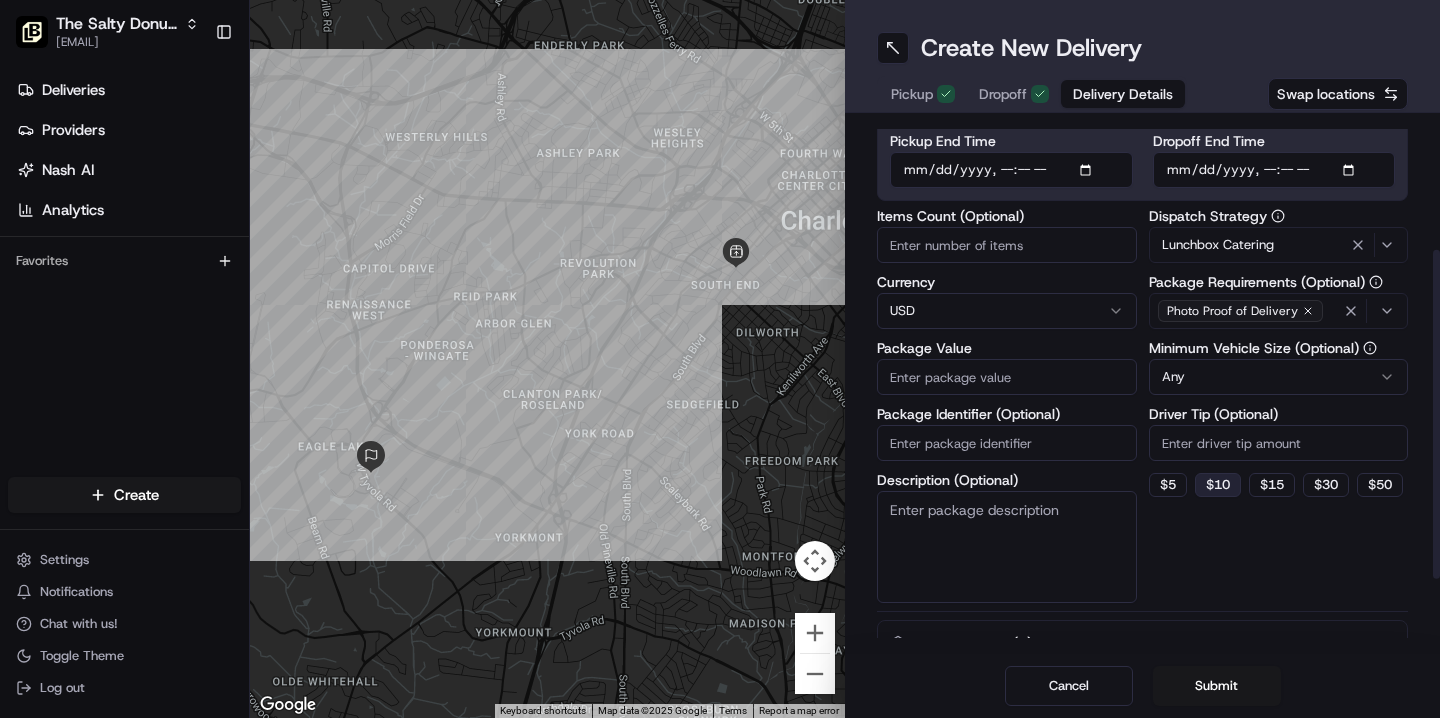 click on "$ 10" at bounding box center [1218, 485] 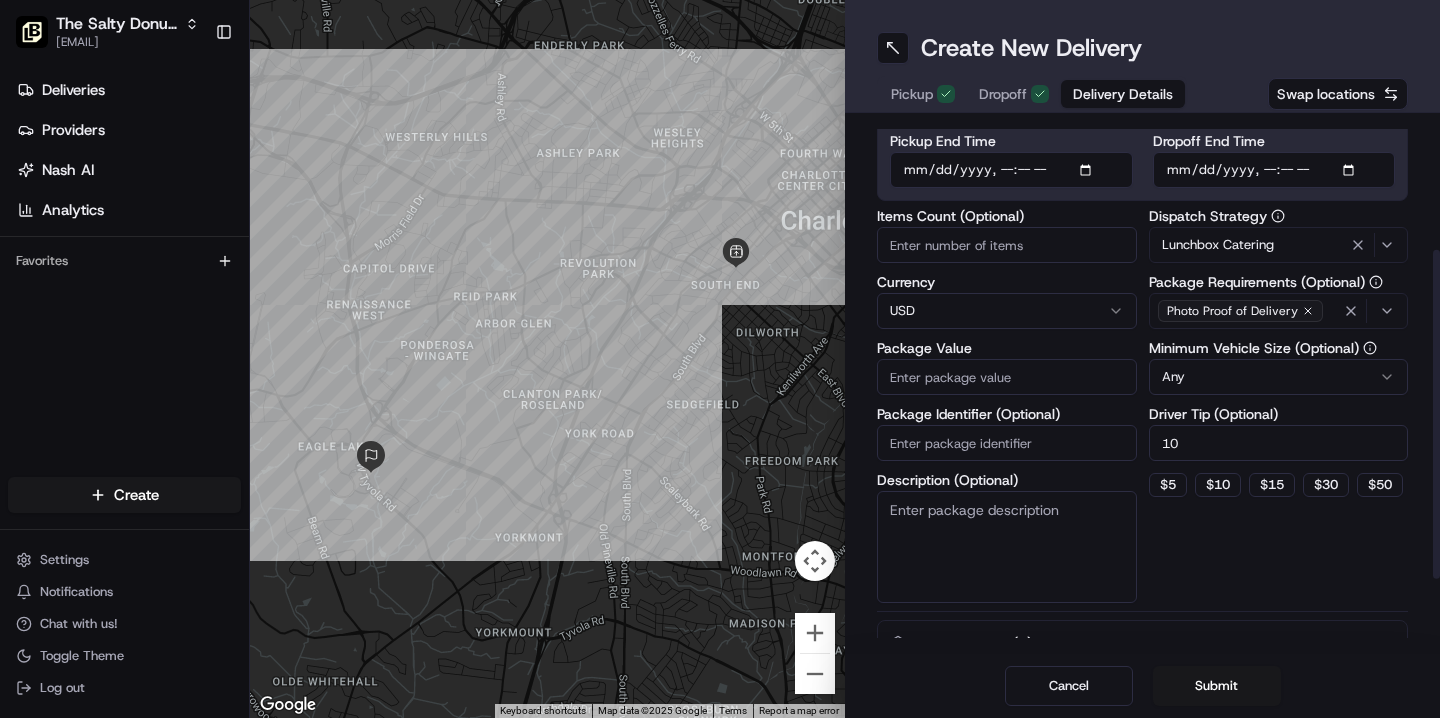 click on "Description (Optional)" at bounding box center [1007, 547] 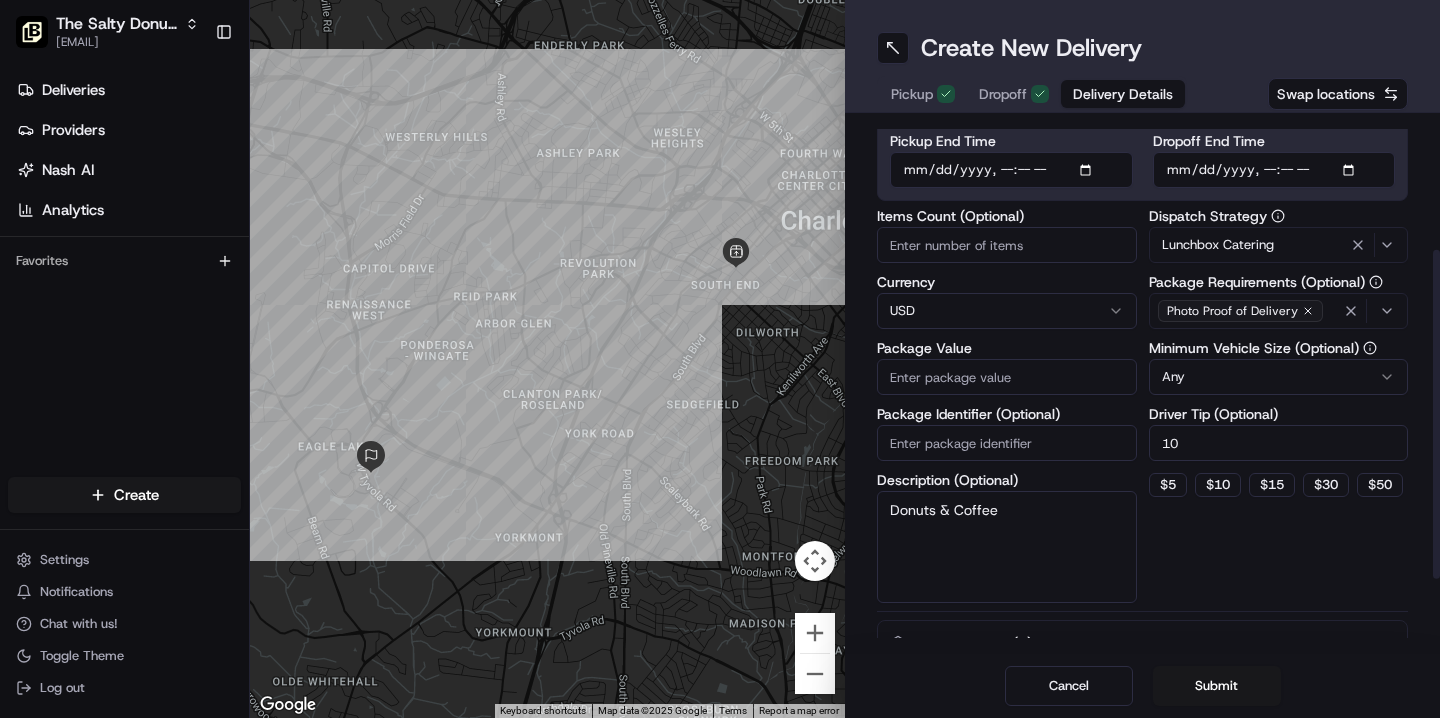 type on "Donuts & Coffee" 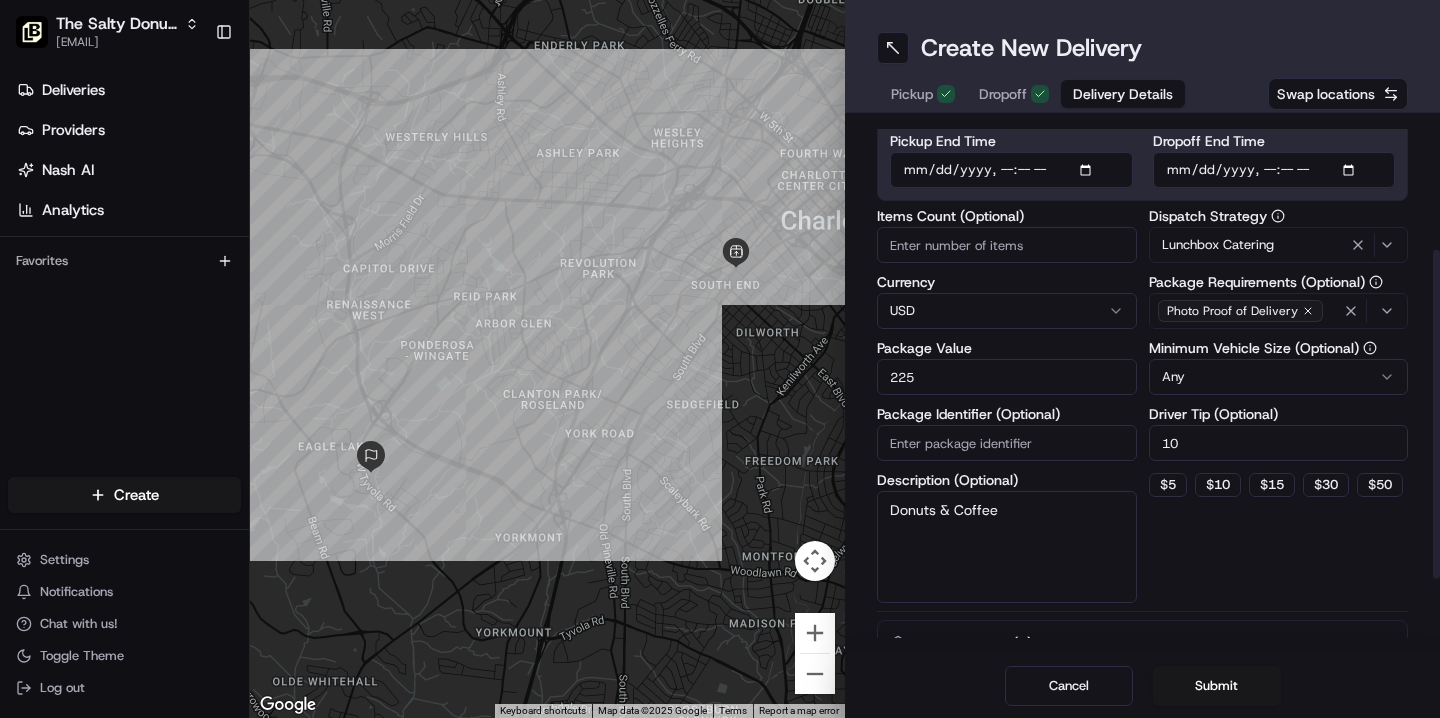 click on "225" at bounding box center (1007, 377) 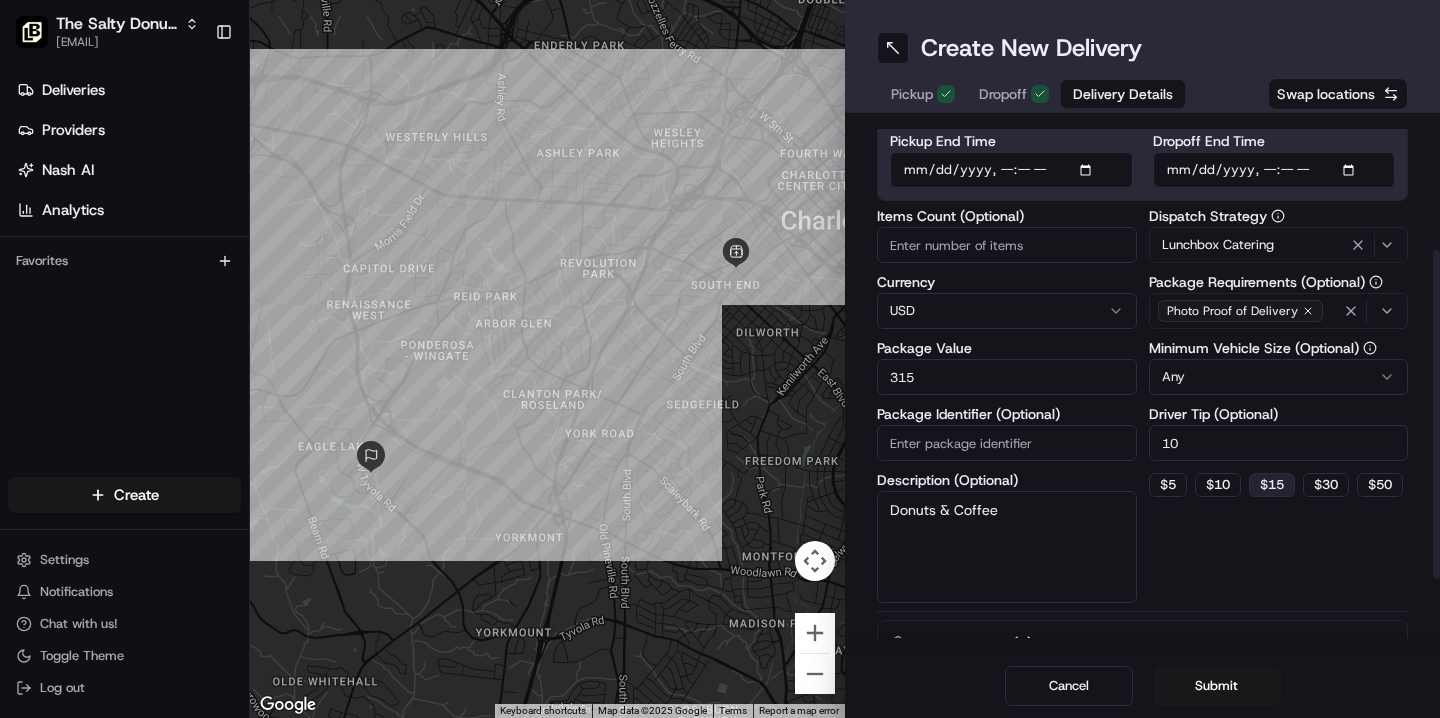 type on "315" 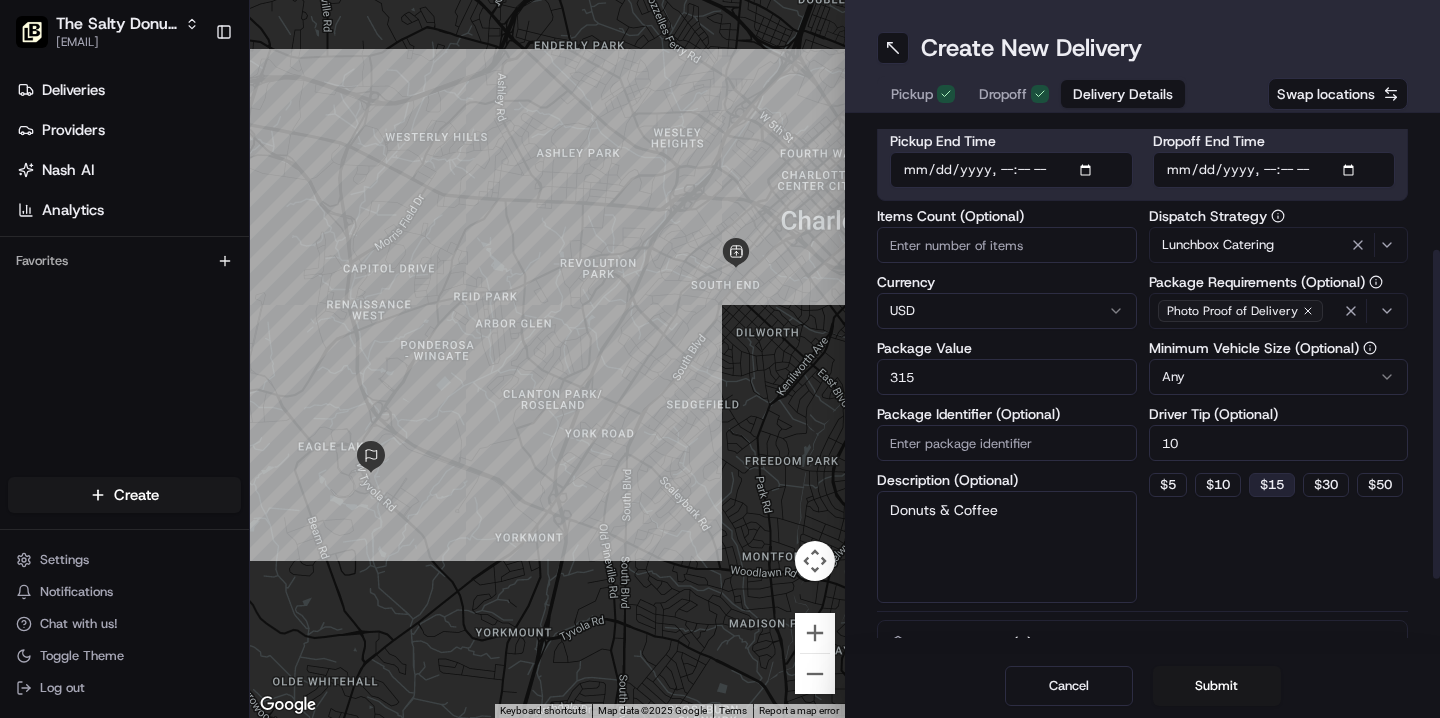 click on "$ 15" at bounding box center [1272, 485] 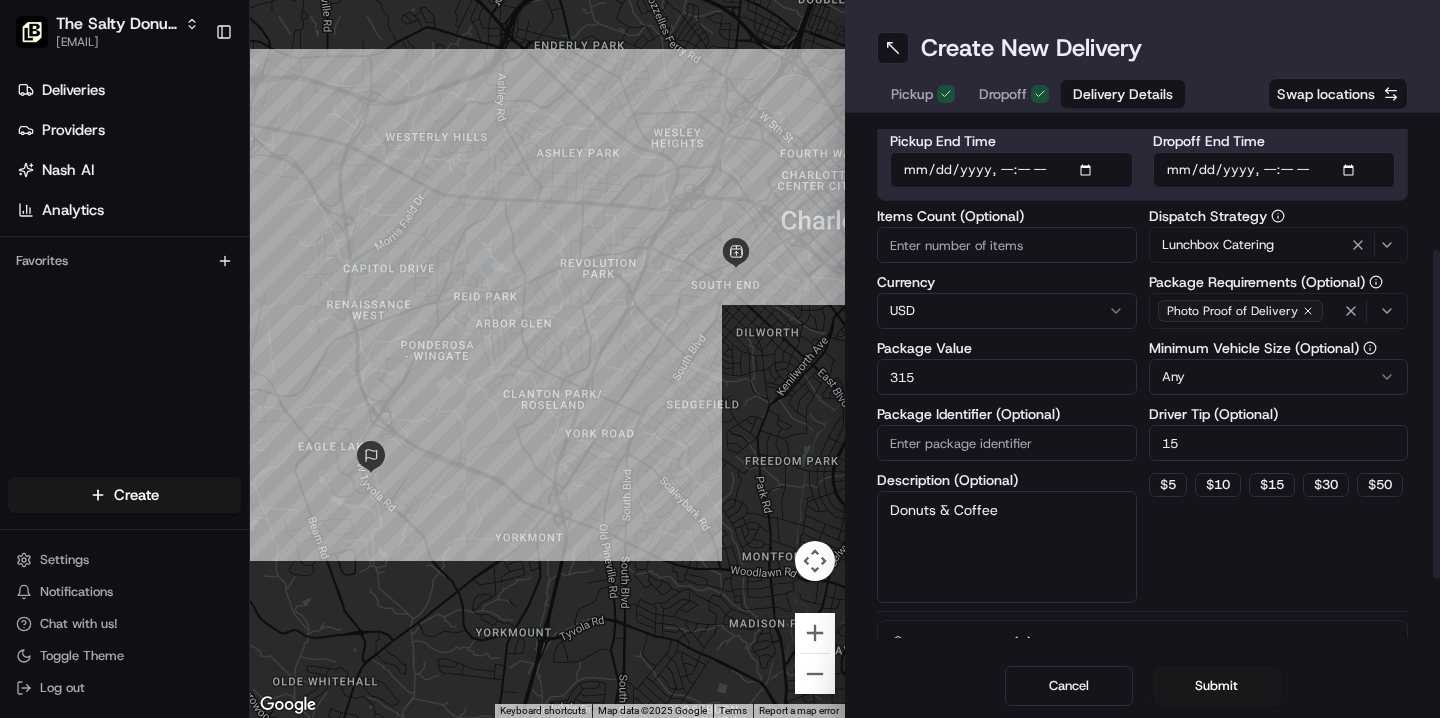 click on "Dispatch Strategy Lunchbox Catering Package Requirements (Optional) Photo Proof of Delivery Minimum Vehicle Size (Optional) Any Driver Tip (Optional) 15 $ 5 $ 10 $ 15 $ 30 $ 50" at bounding box center (1279, 406) 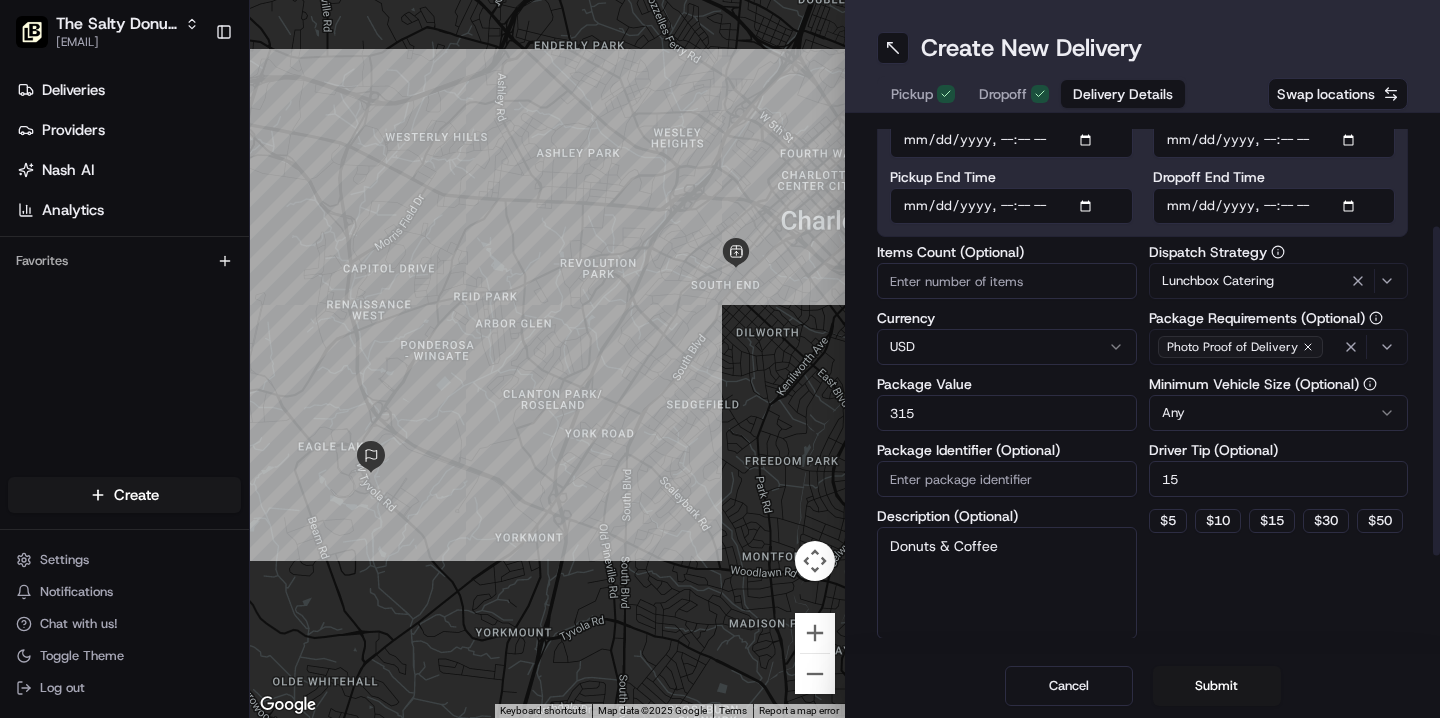 scroll, scrollTop: 179, scrollLeft: 0, axis: vertical 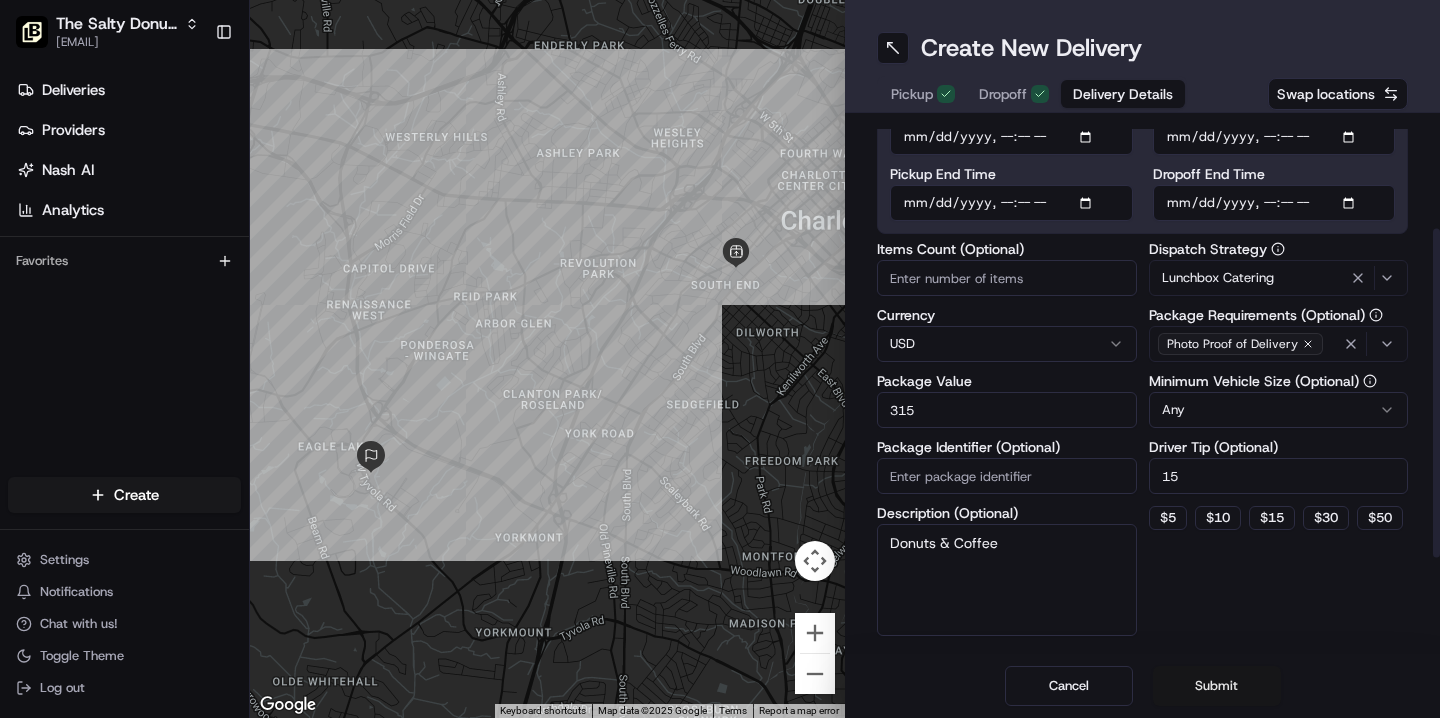 click on "Submit" at bounding box center [1217, 686] 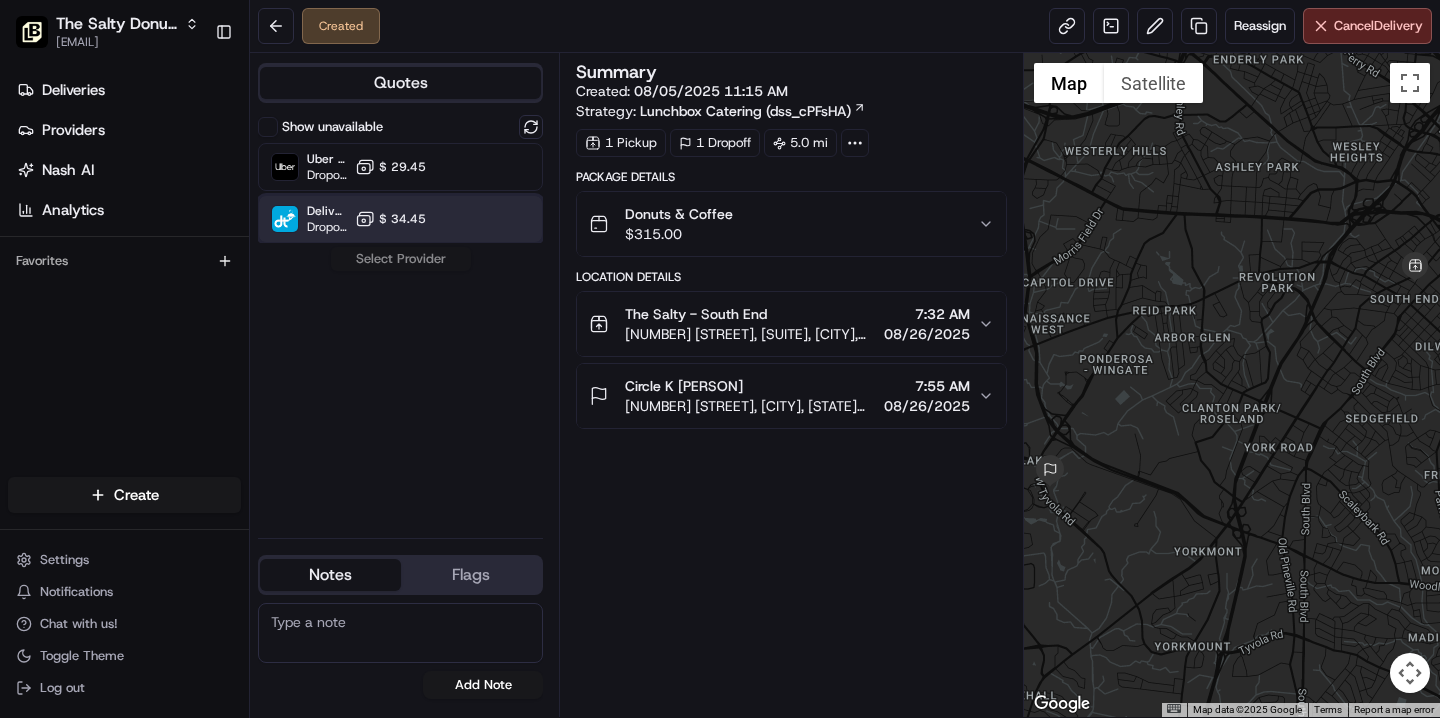 click on "DeliverThat Dropoff ETA   - $   34.45" at bounding box center (400, 219) 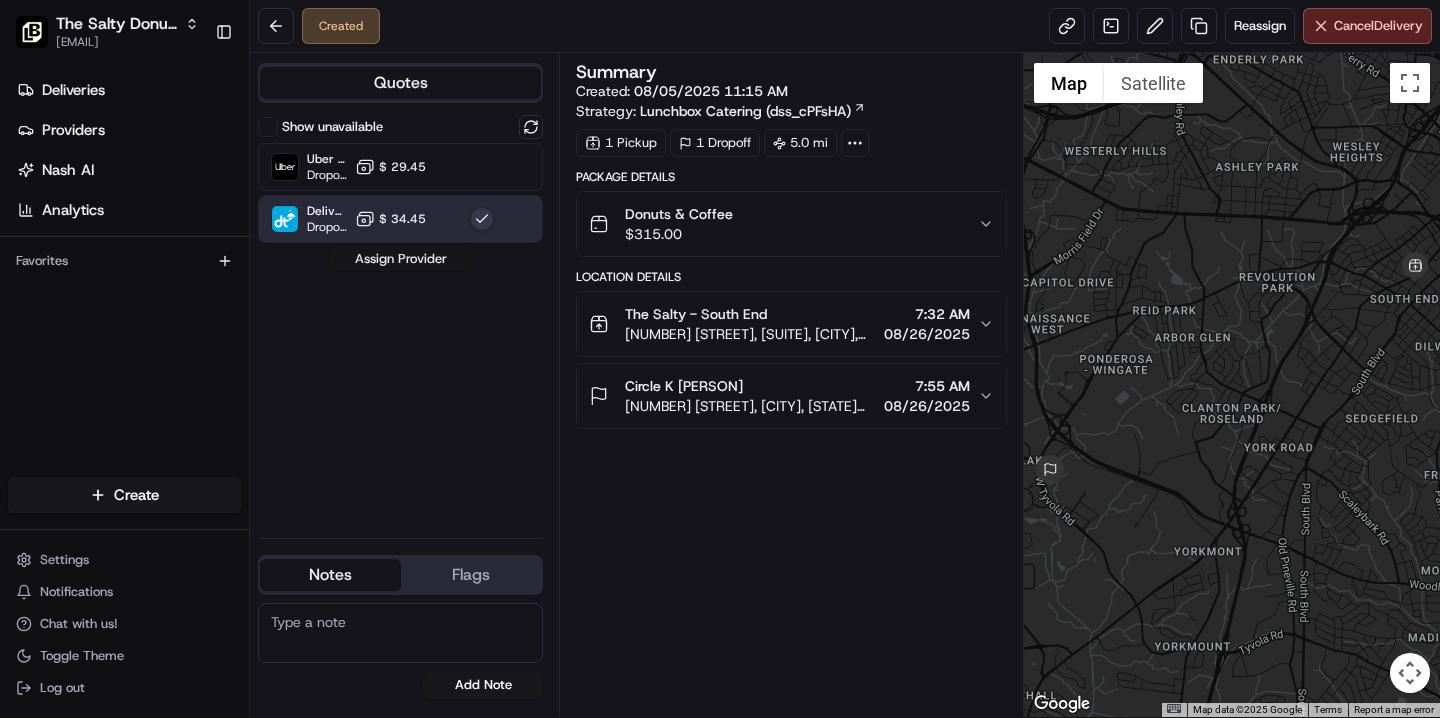 click on "Assign Provider" at bounding box center [401, 259] 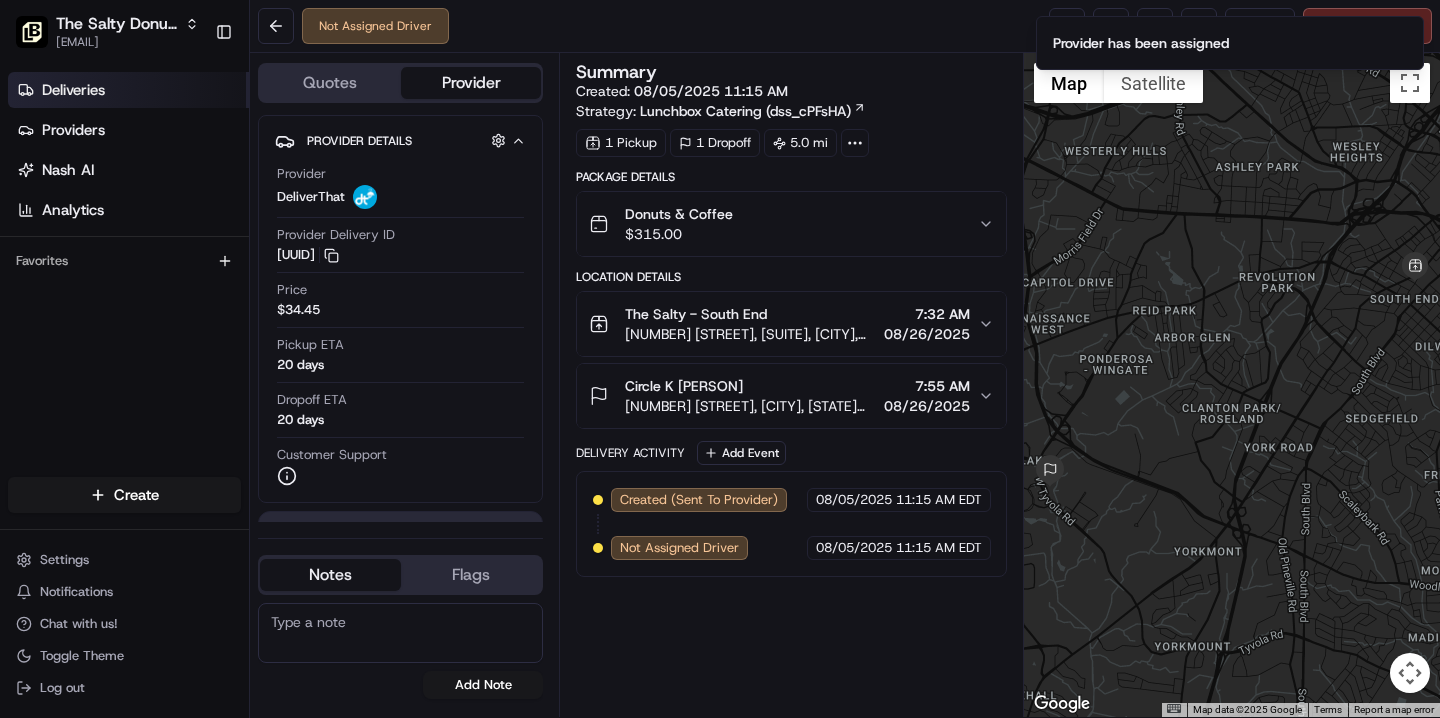 click on "Deliveries" at bounding box center [73, 90] 